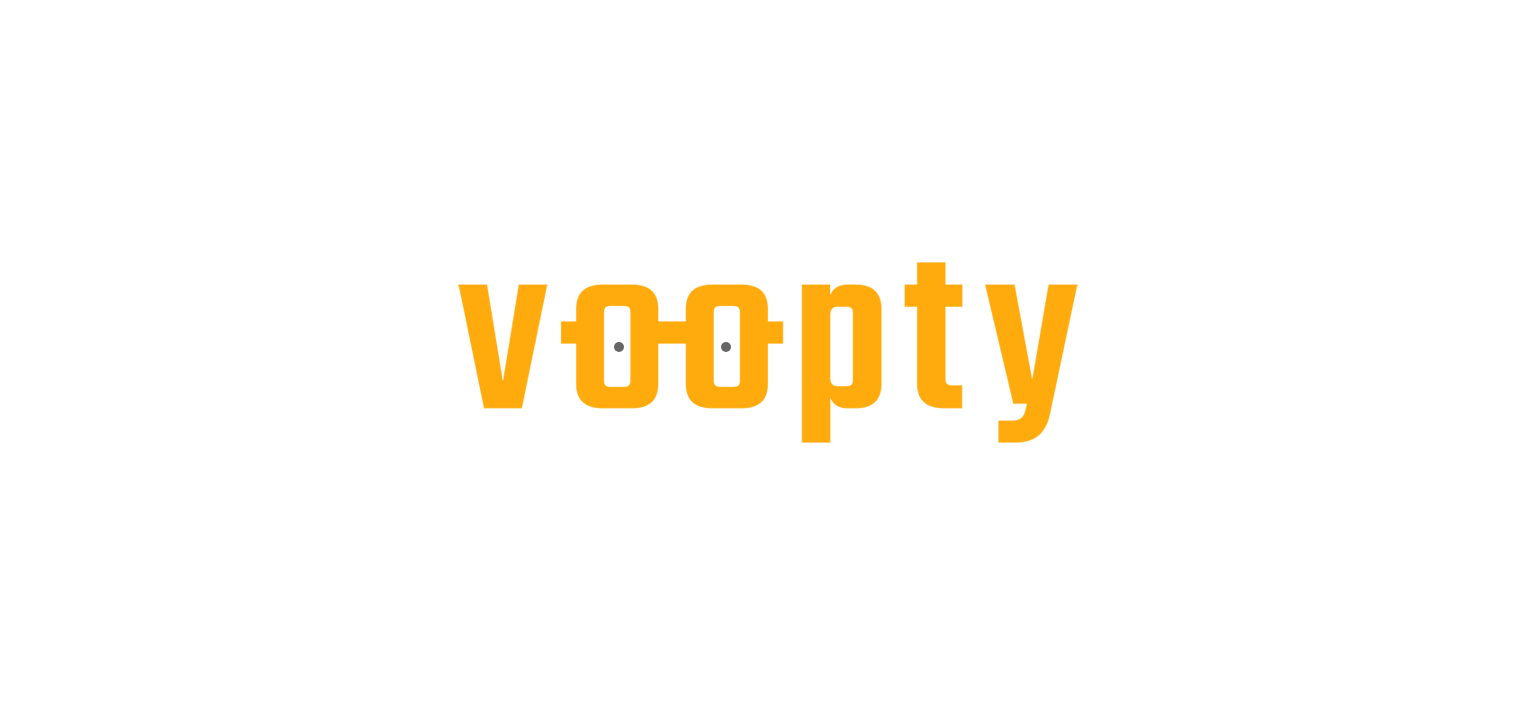 scroll, scrollTop: 0, scrollLeft: 0, axis: both 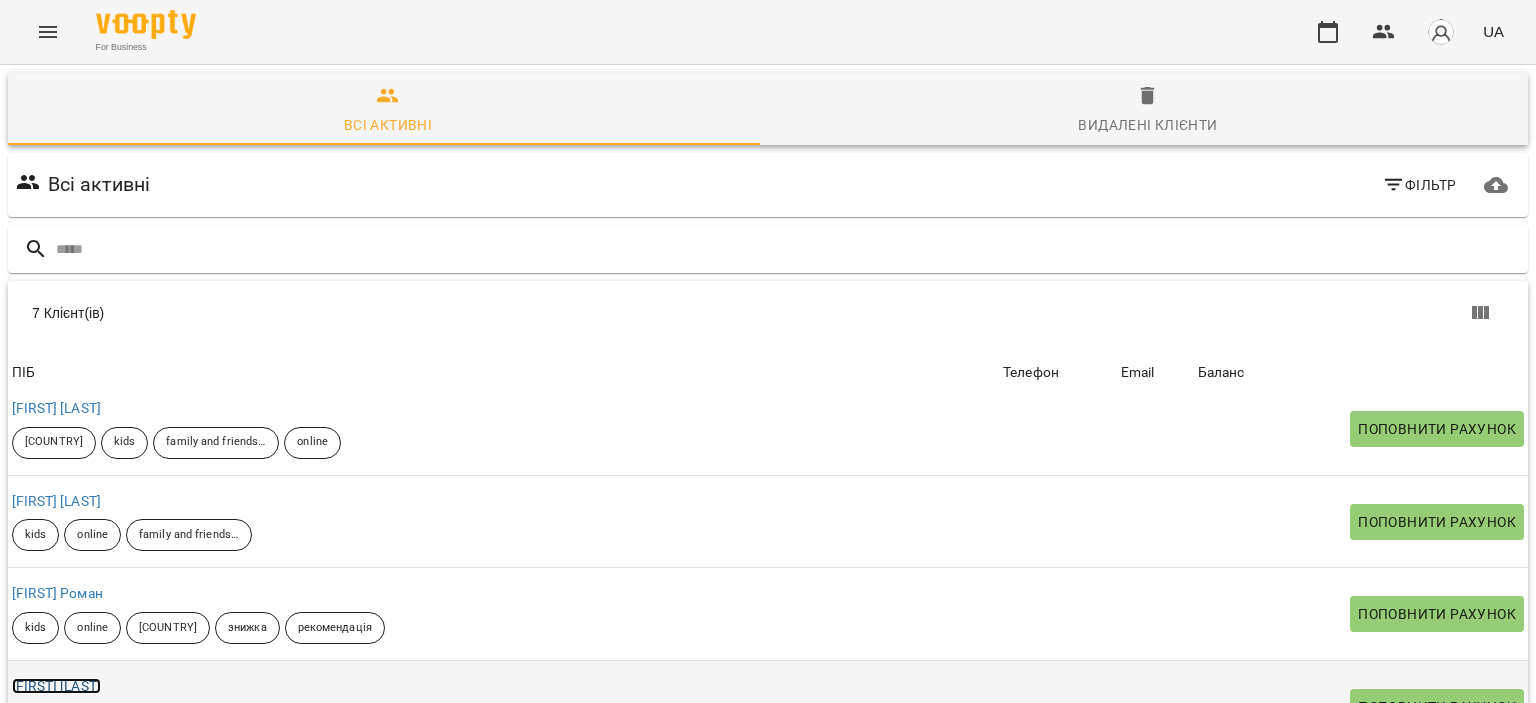 click on "[FIRST] [LAST]" at bounding box center (56, 686) 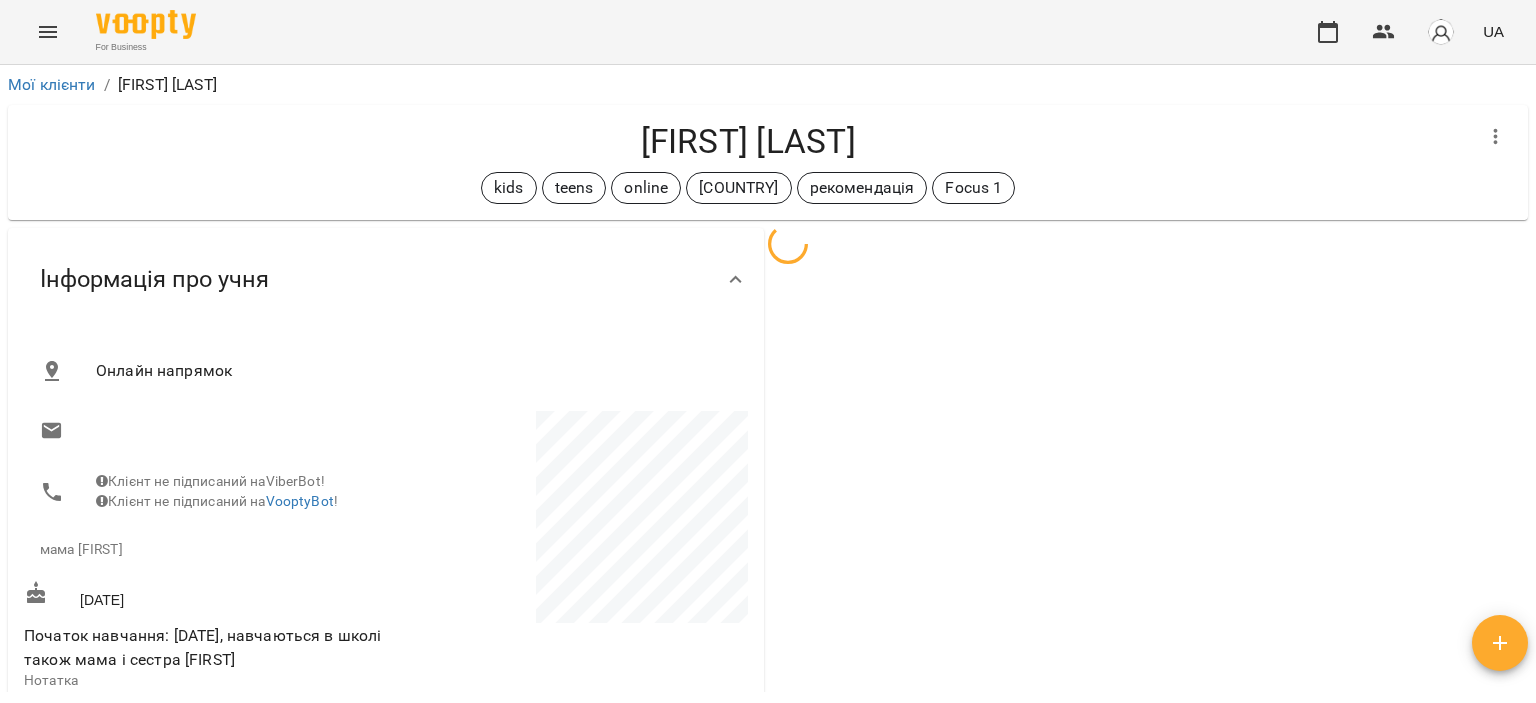 click 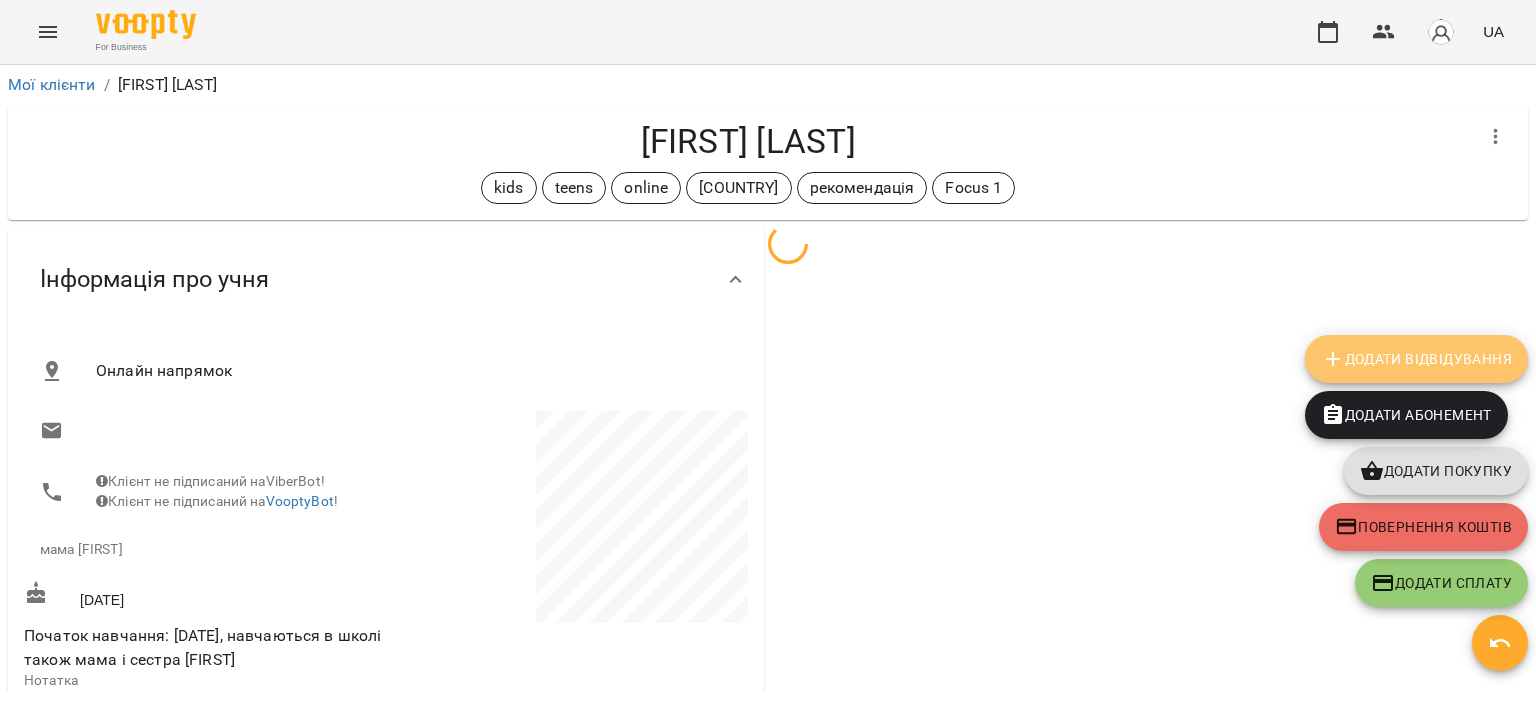 click on "Додати Відвідування" at bounding box center (1416, 359) 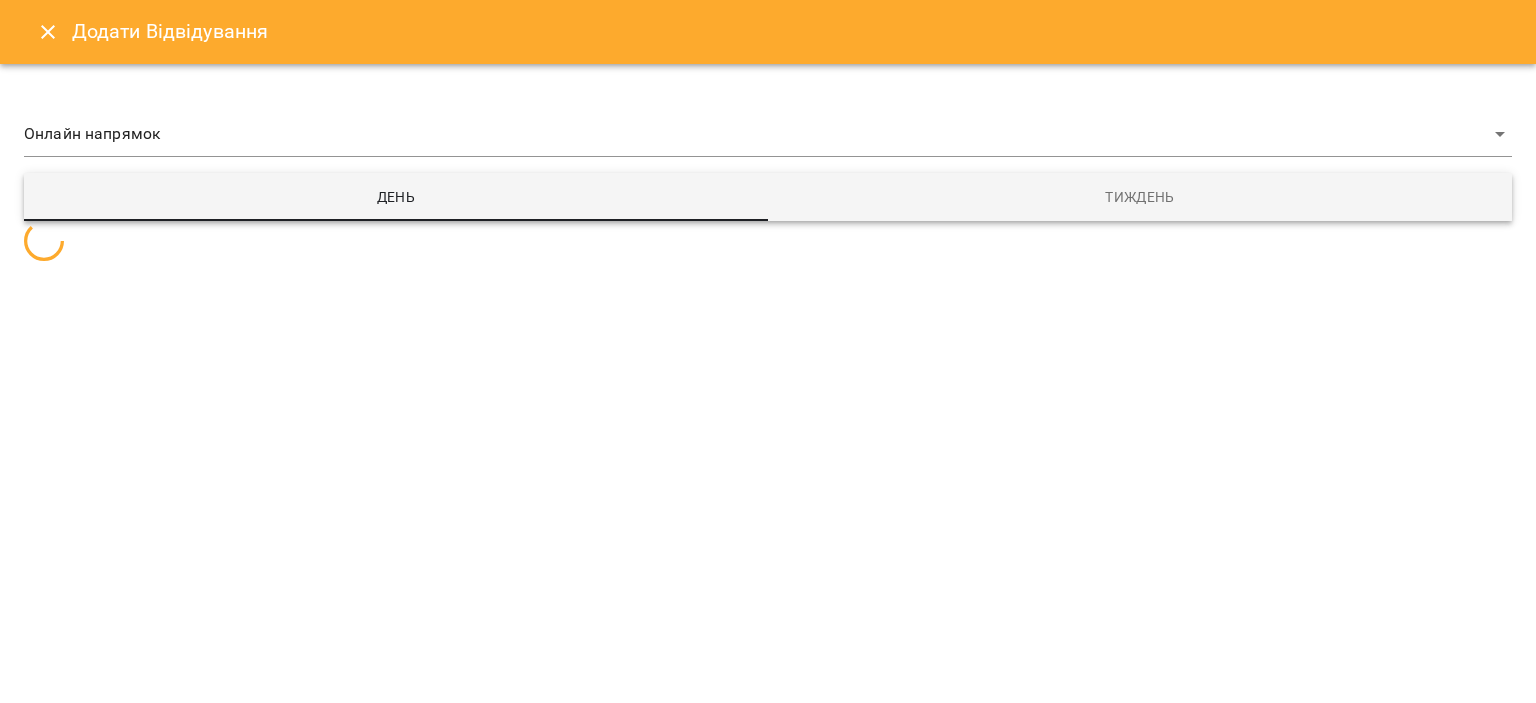 select 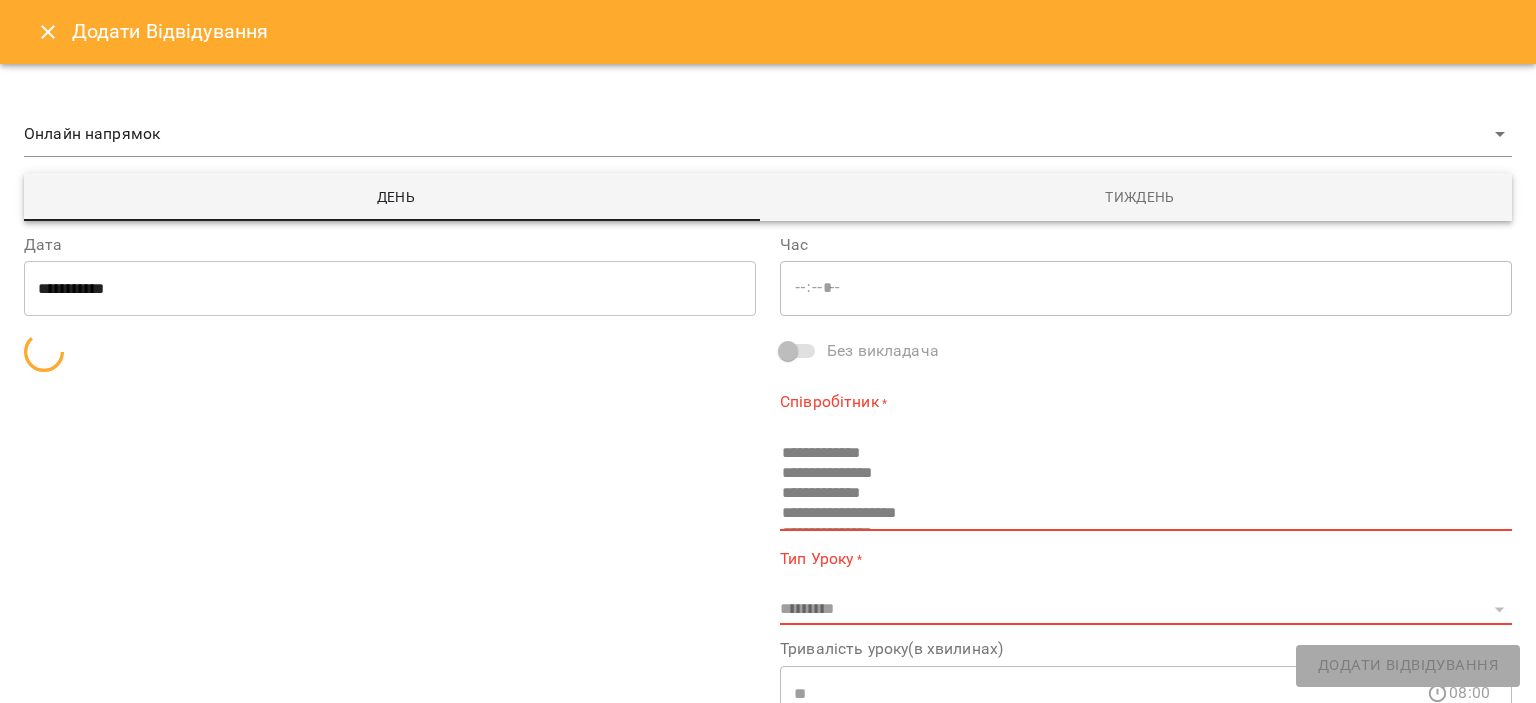 type on "*****" 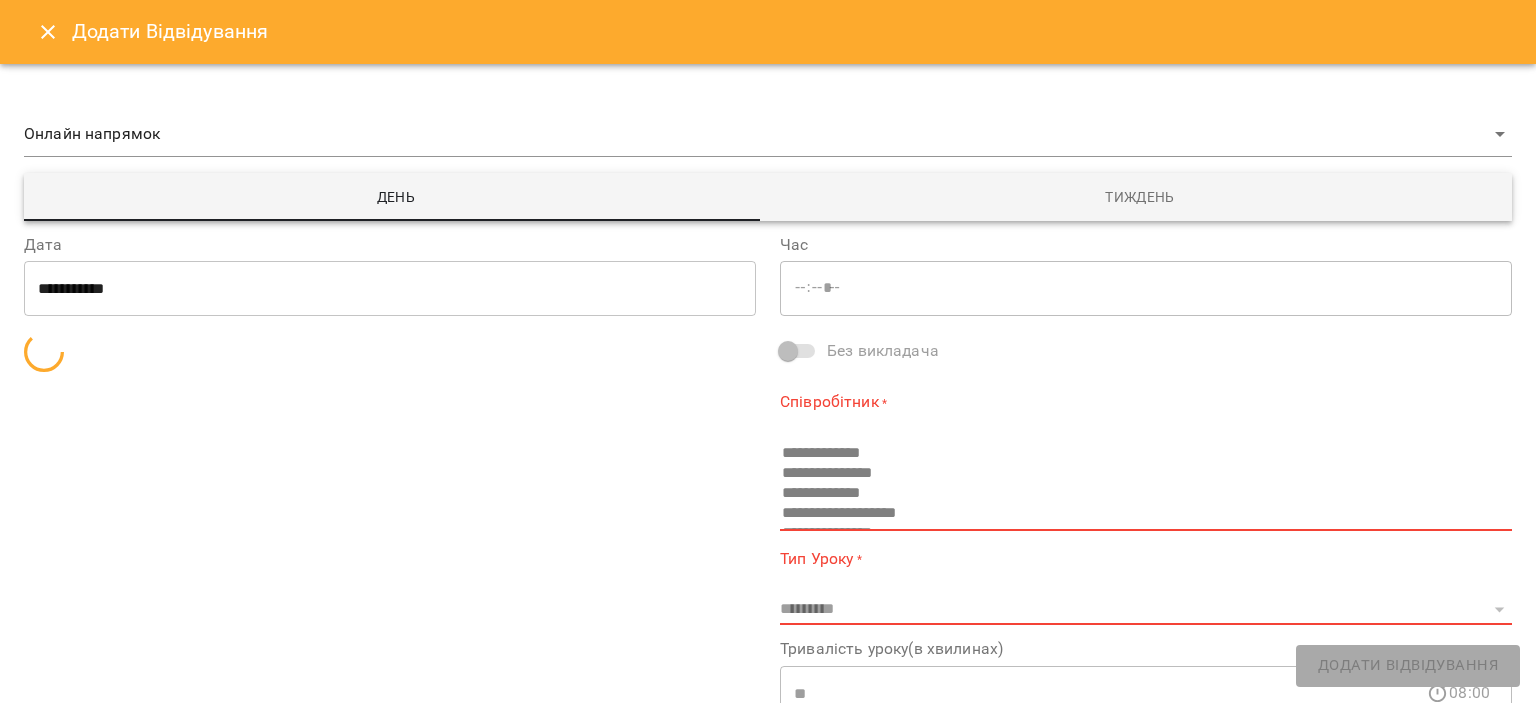 select on "**********" 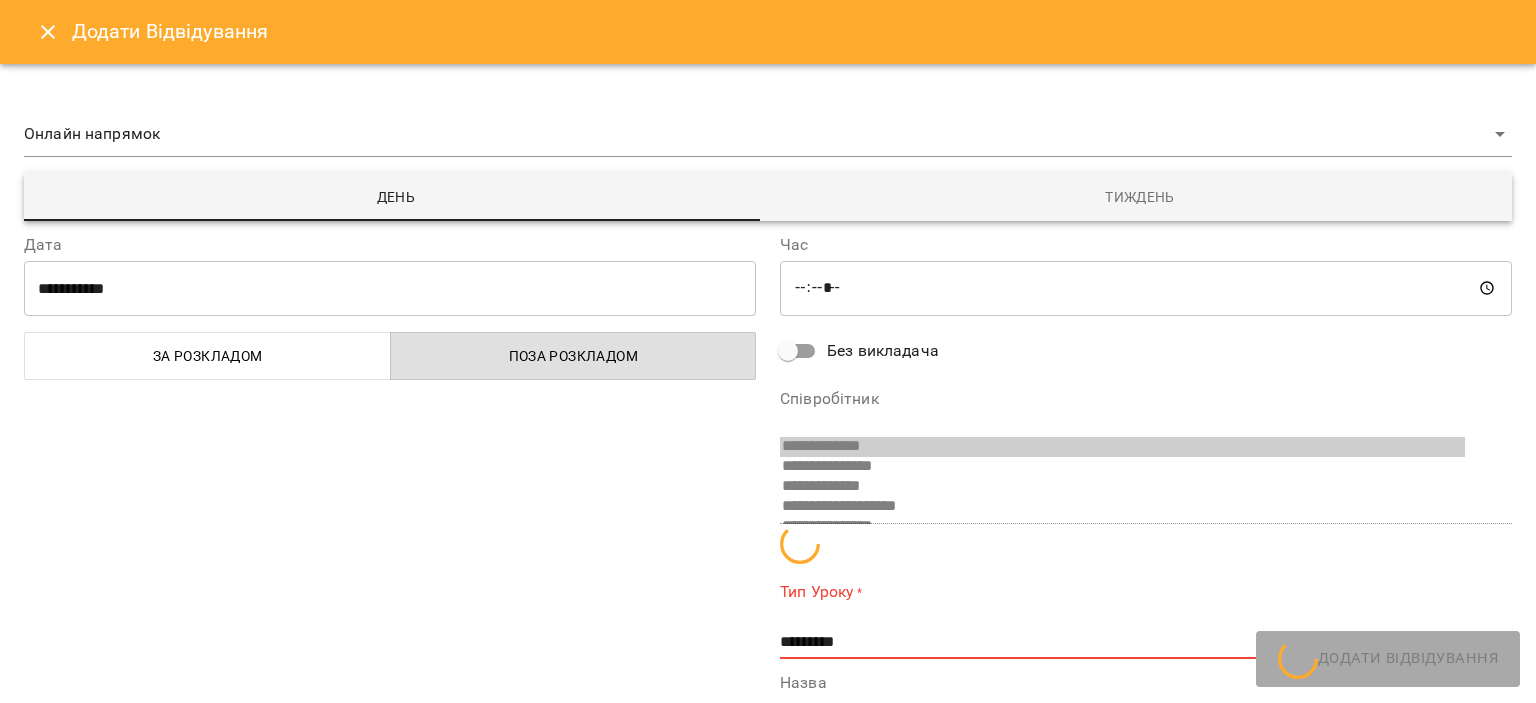 scroll, scrollTop: 13, scrollLeft: 0, axis: vertical 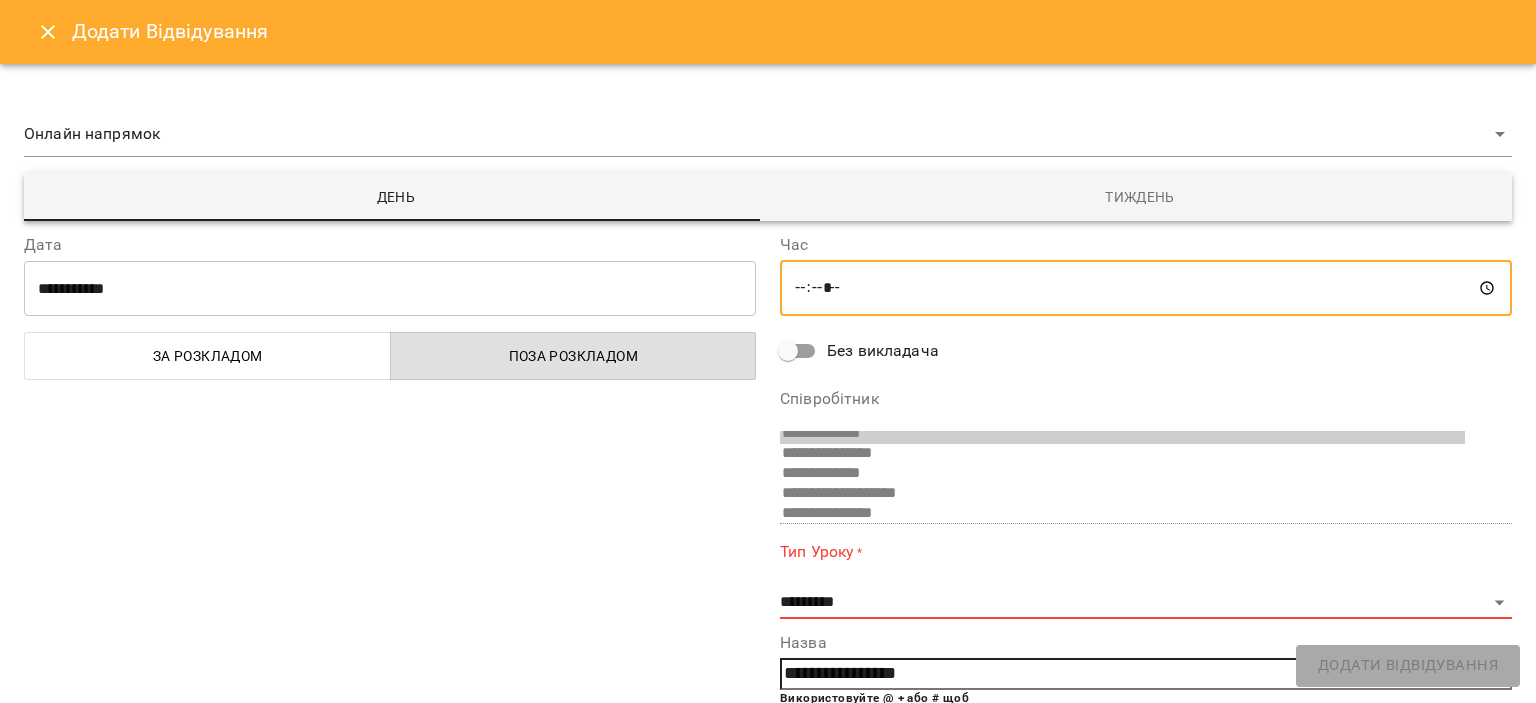 click on "*****" at bounding box center [1146, 288] 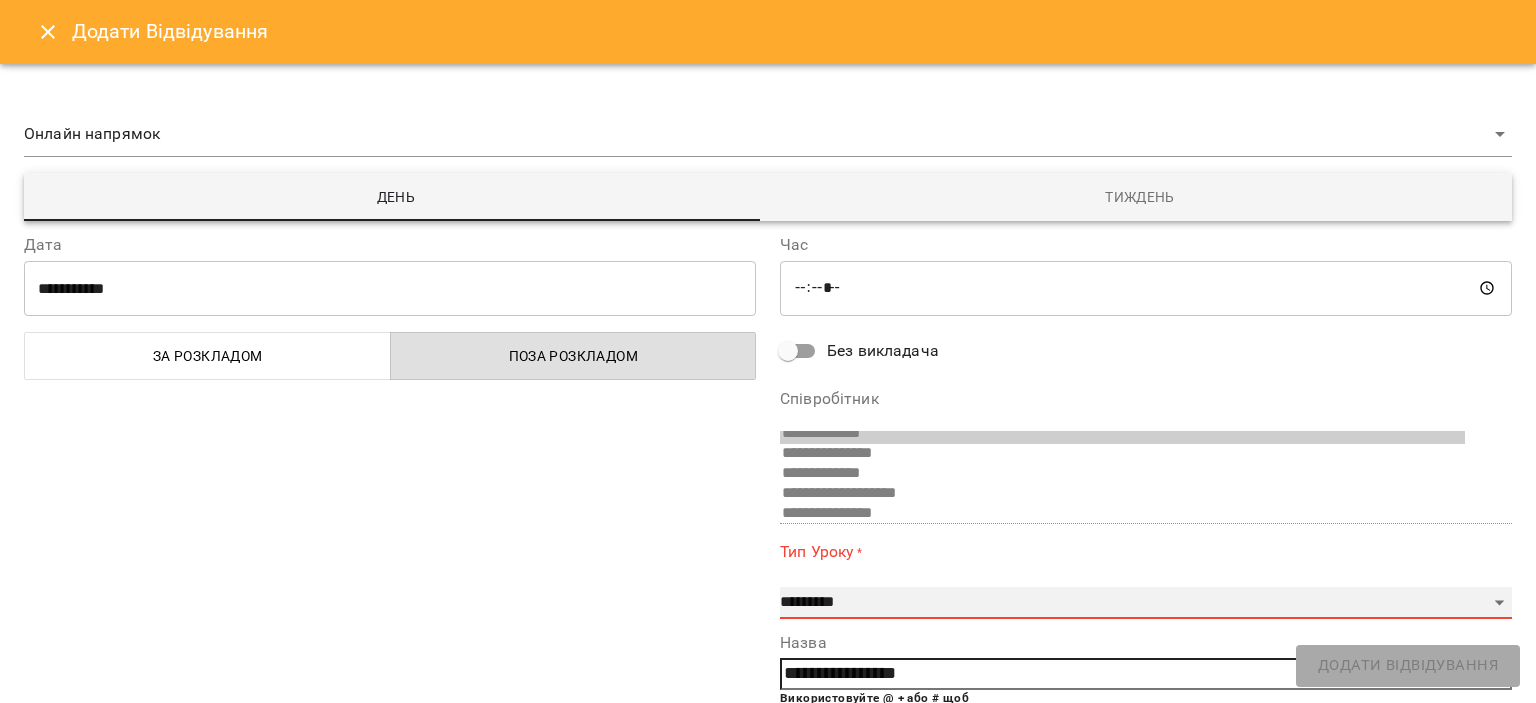 drag, startPoint x: 863, startPoint y: 618, endPoint x: 864, endPoint y: 591, distance: 27.018513 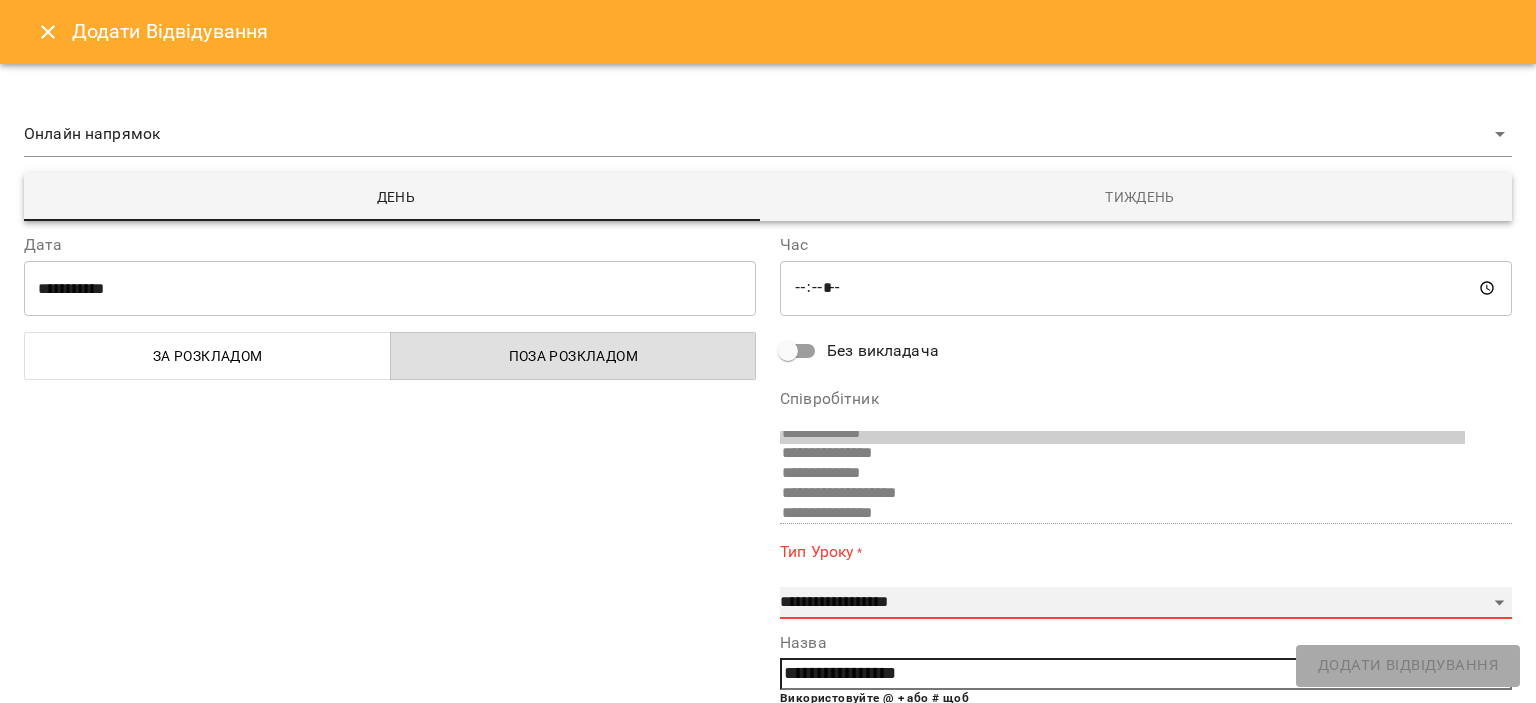 click on "**********" at bounding box center [1146, 603] 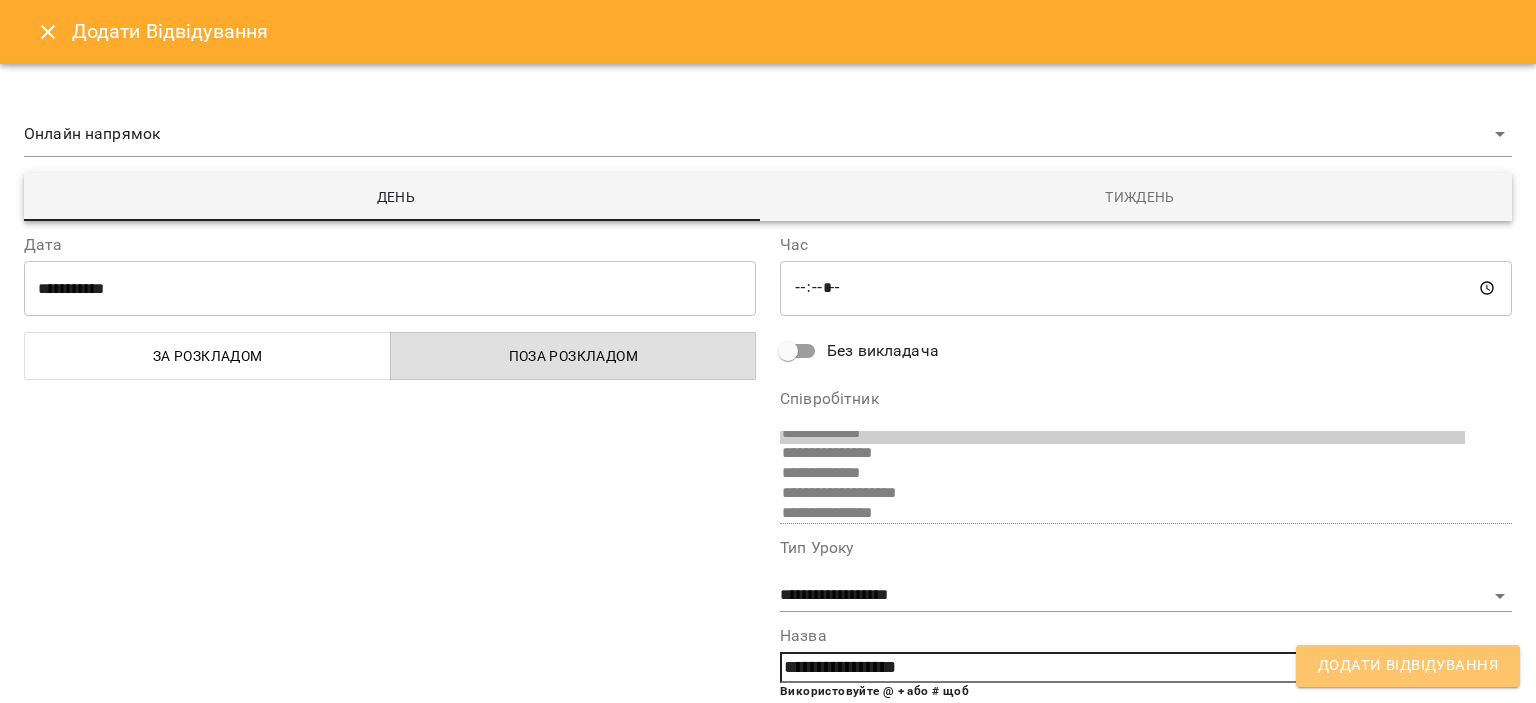 click on "Додати Відвідування" at bounding box center [1408, 666] 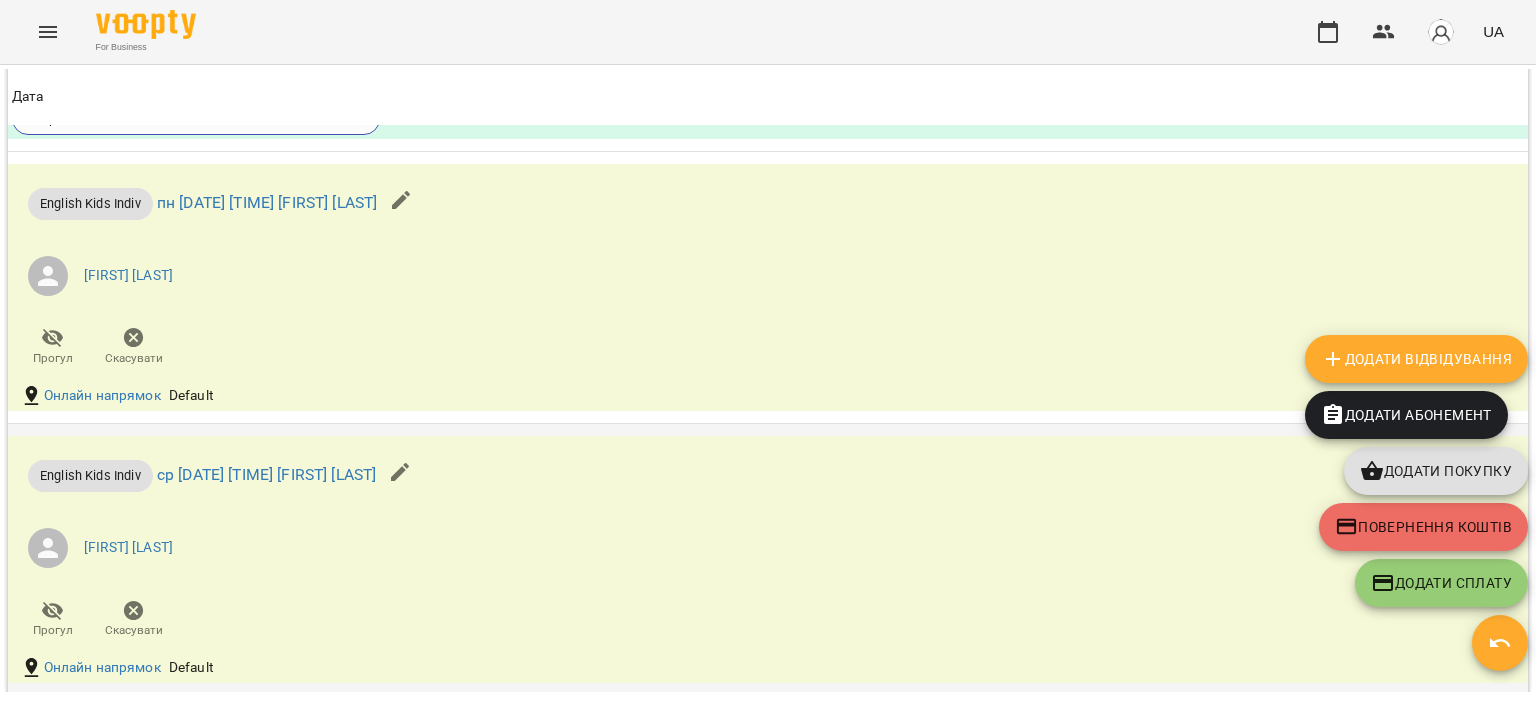 scroll, scrollTop: 2100, scrollLeft: 0, axis: vertical 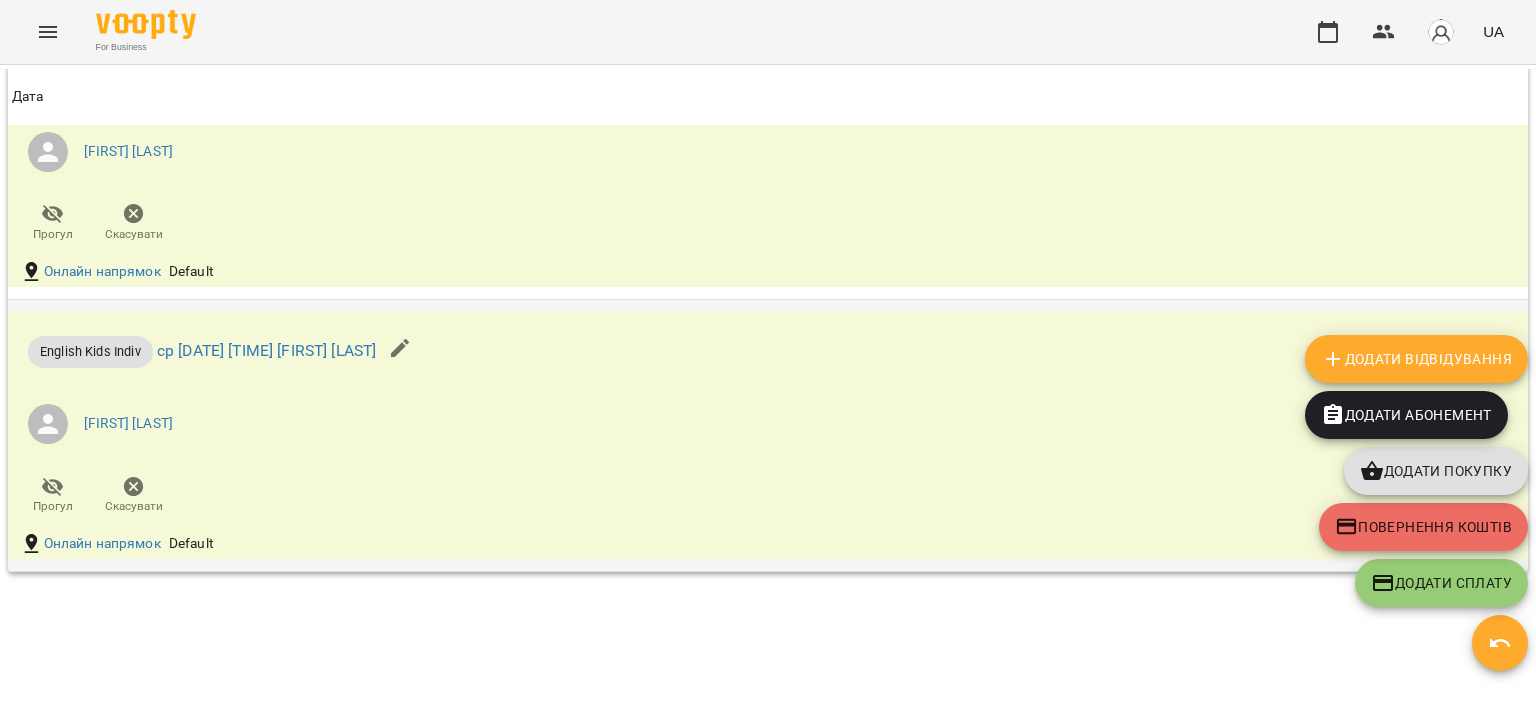 click on "[FIRST] [LAST]" at bounding box center [514, 424] 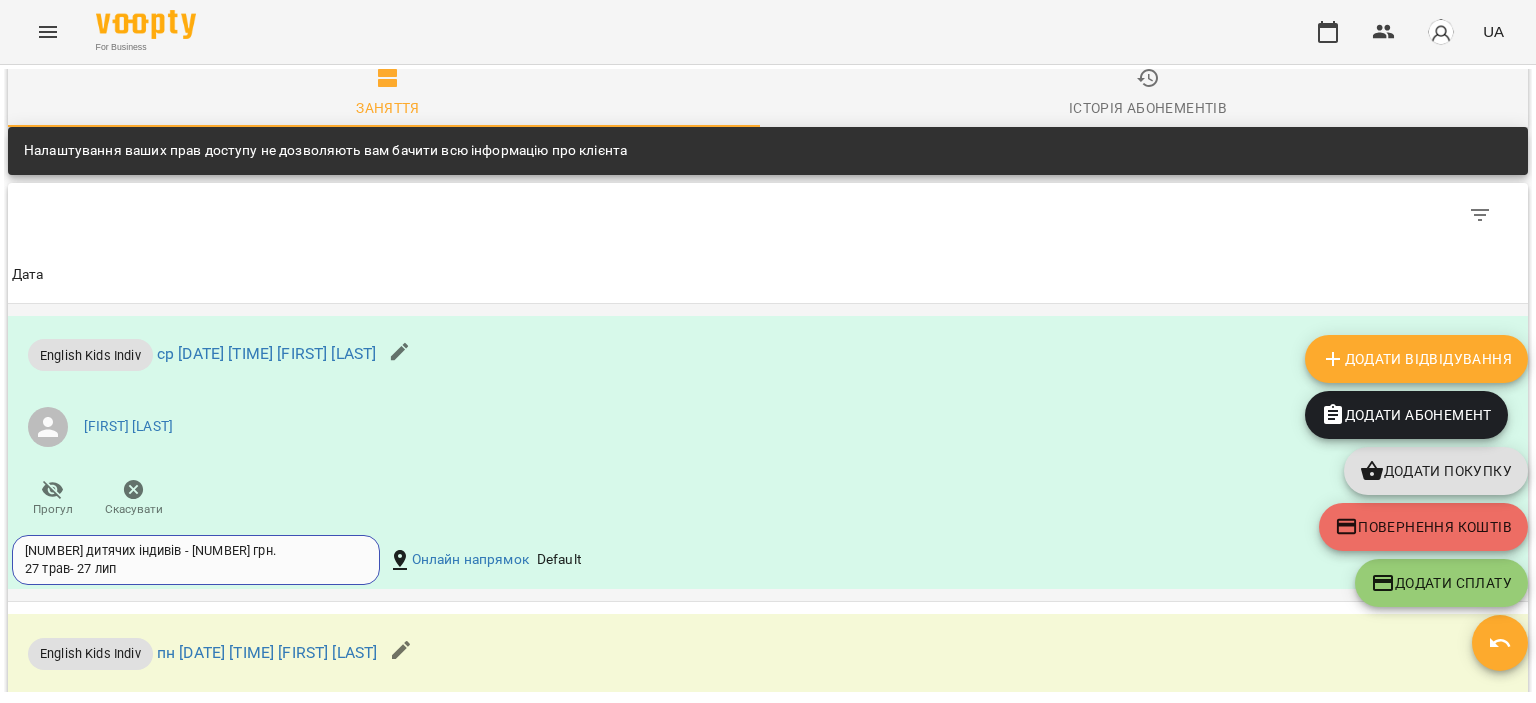 scroll, scrollTop: 1300, scrollLeft: 0, axis: vertical 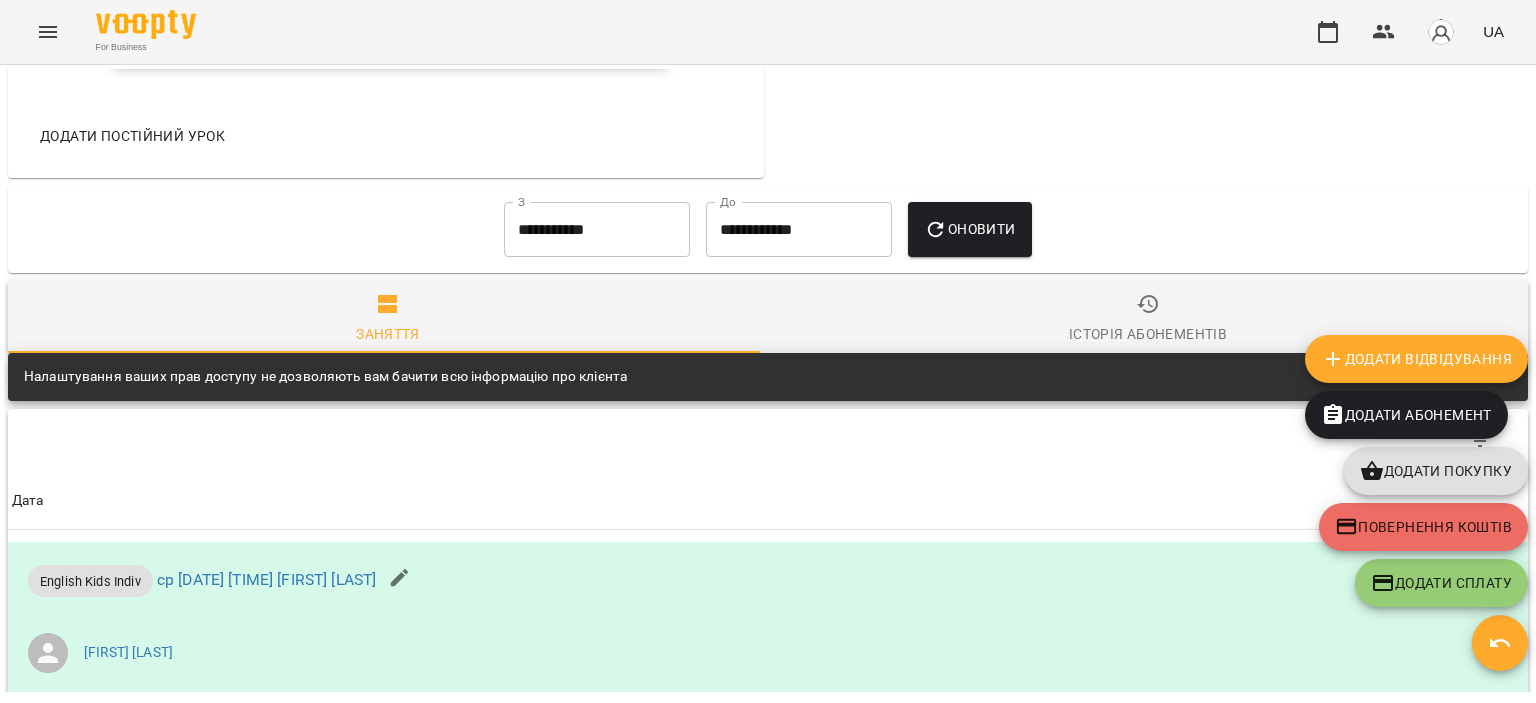 click on "**********" at bounding box center (597, 230) 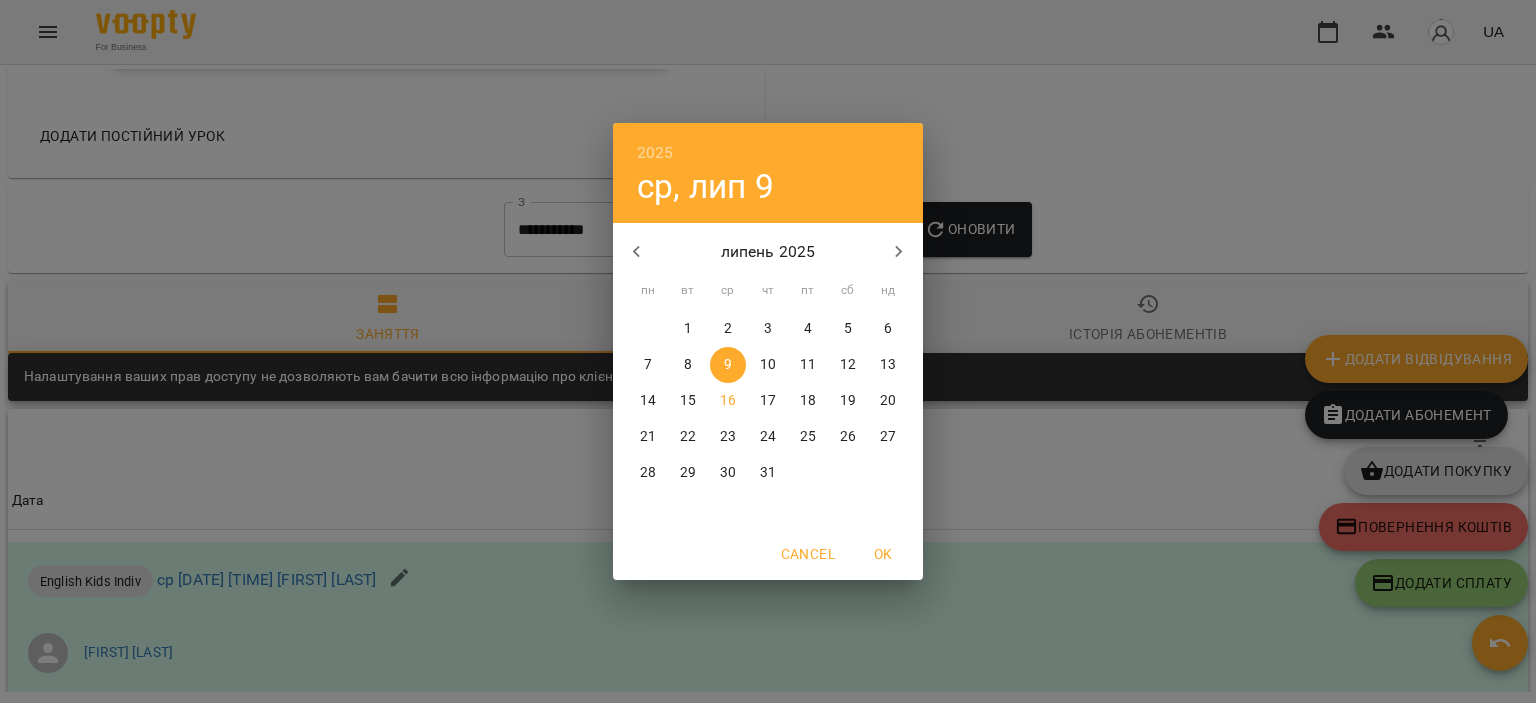 click on "1" at bounding box center [688, 329] 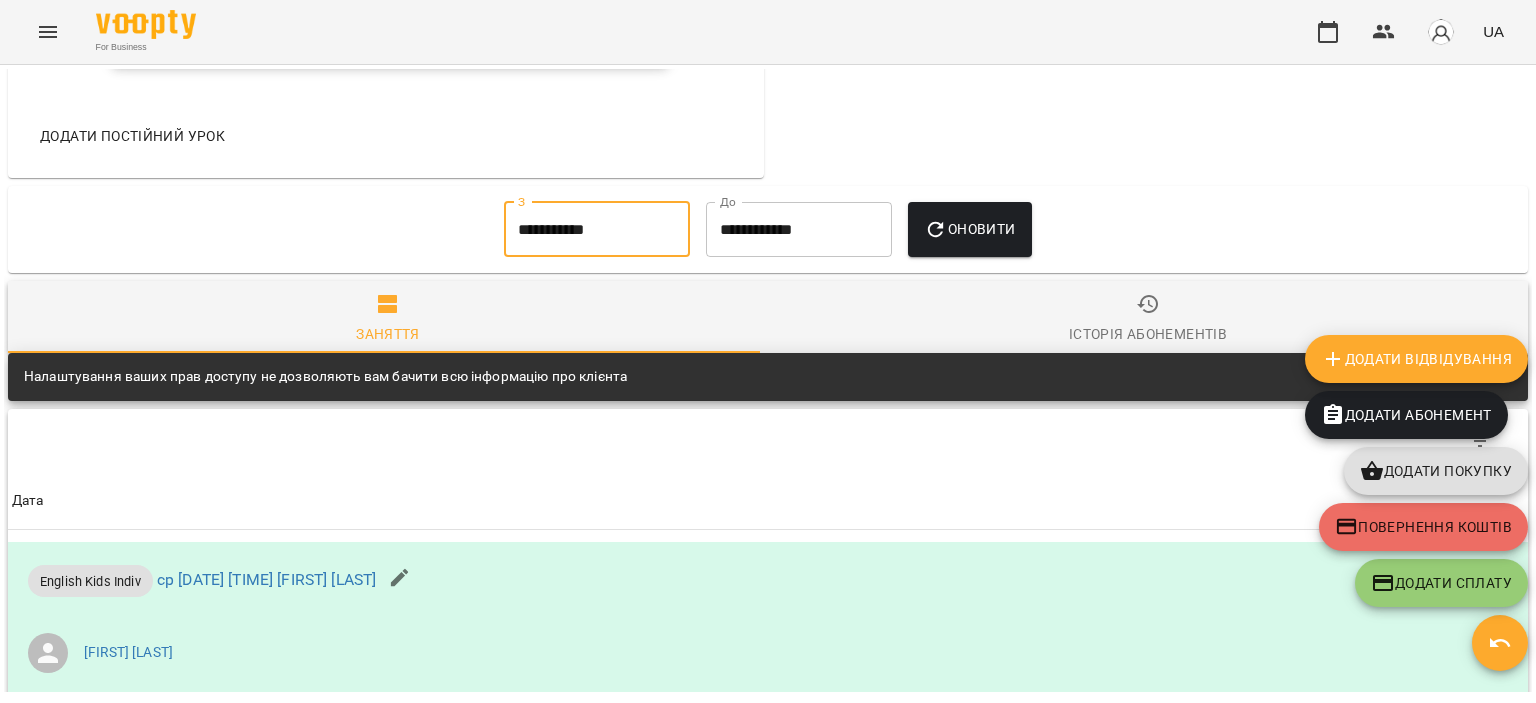 click 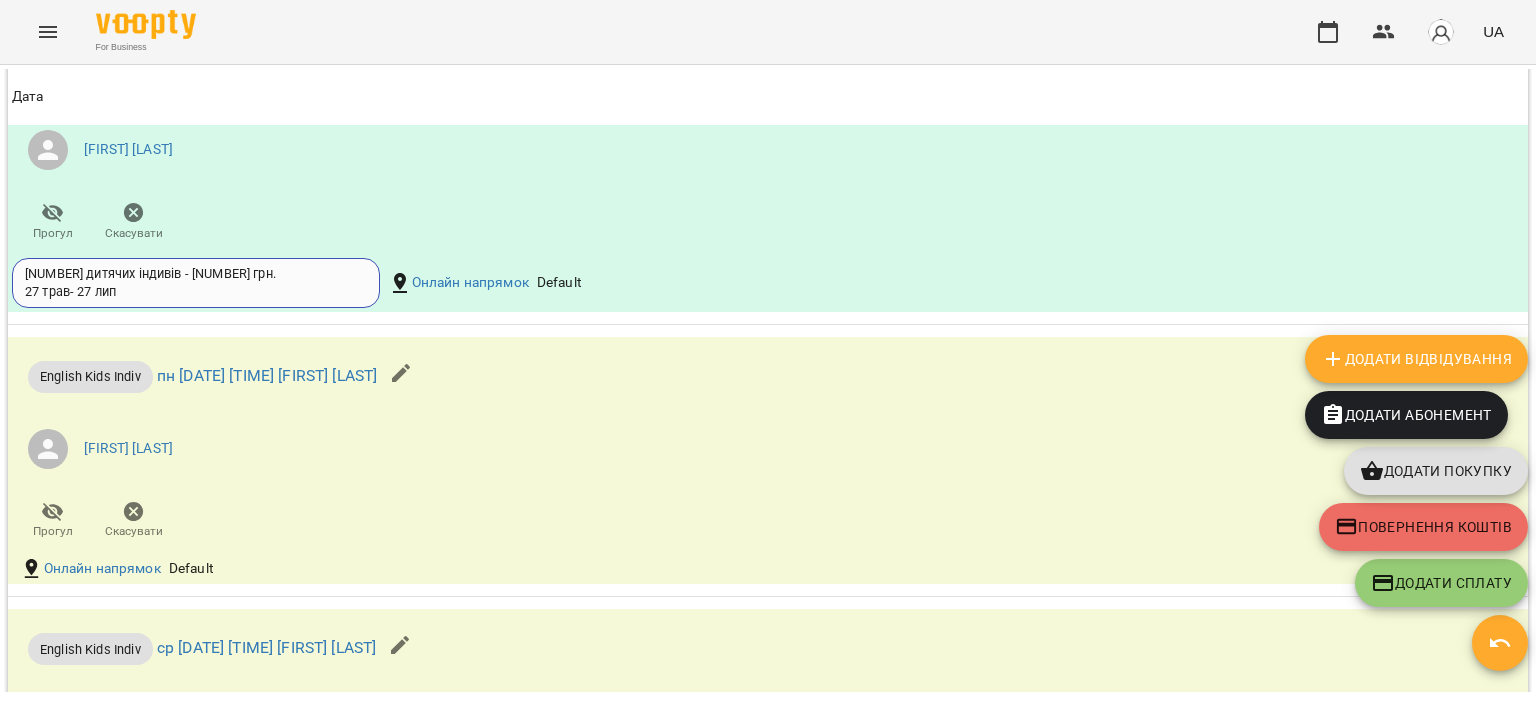 scroll, scrollTop: 2600, scrollLeft: 0, axis: vertical 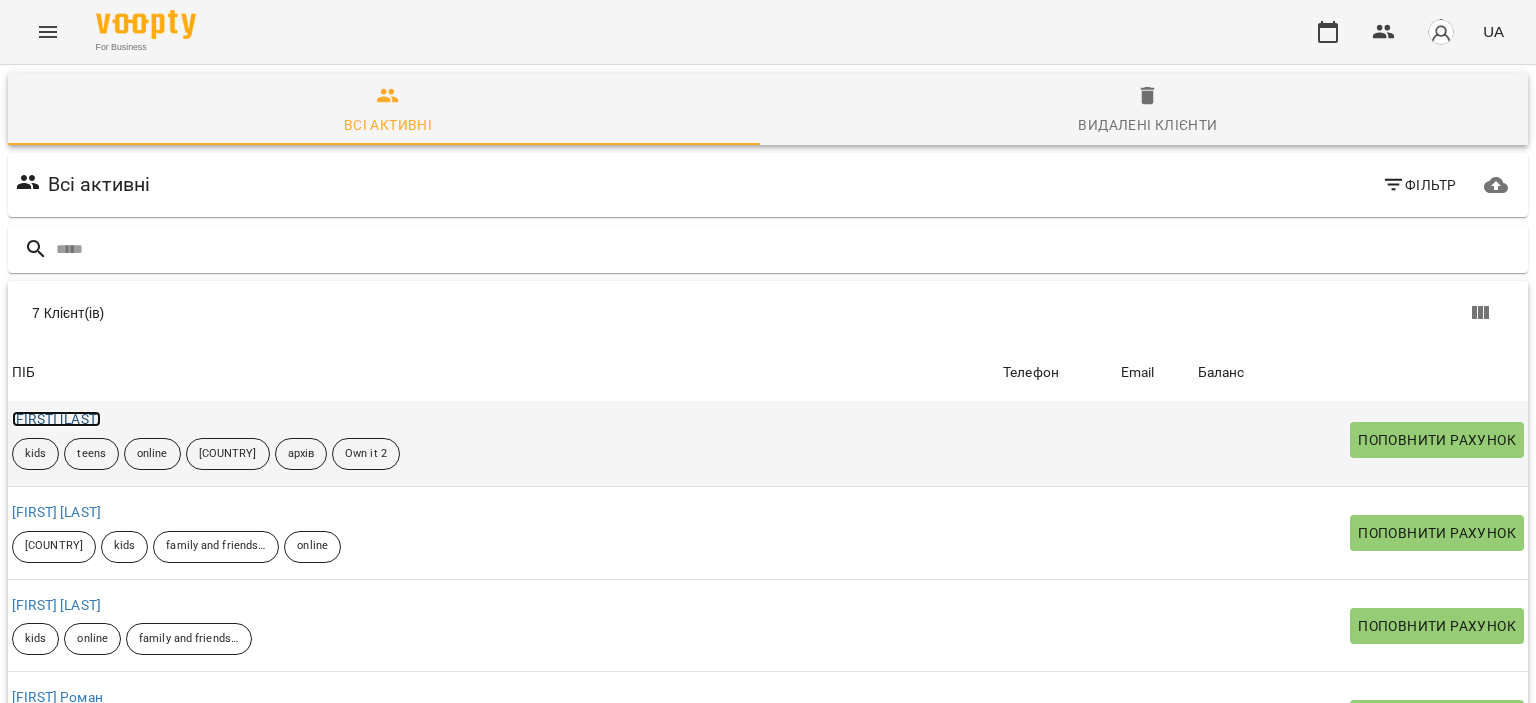 click on "[FIRST] [LAST]" at bounding box center (56, 419) 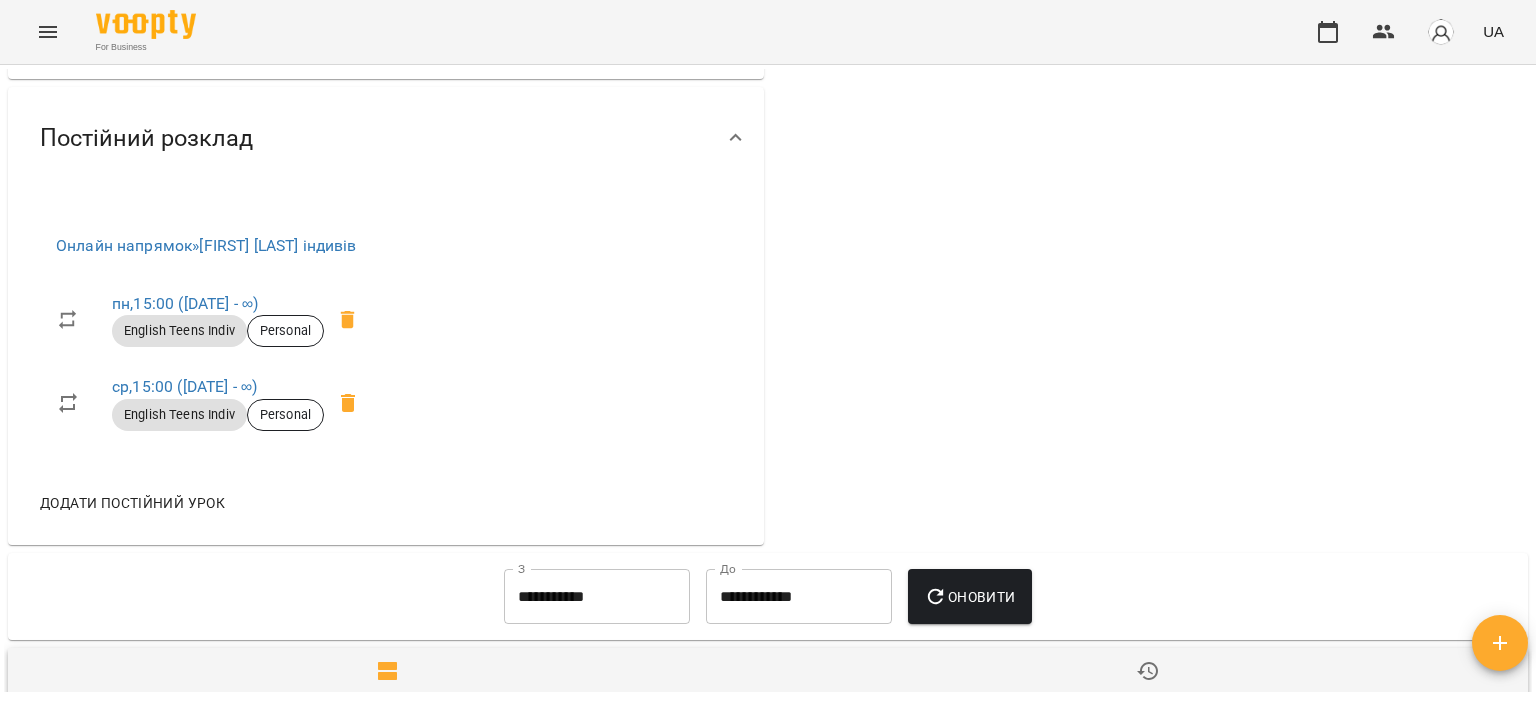 scroll, scrollTop: 1000, scrollLeft: 0, axis: vertical 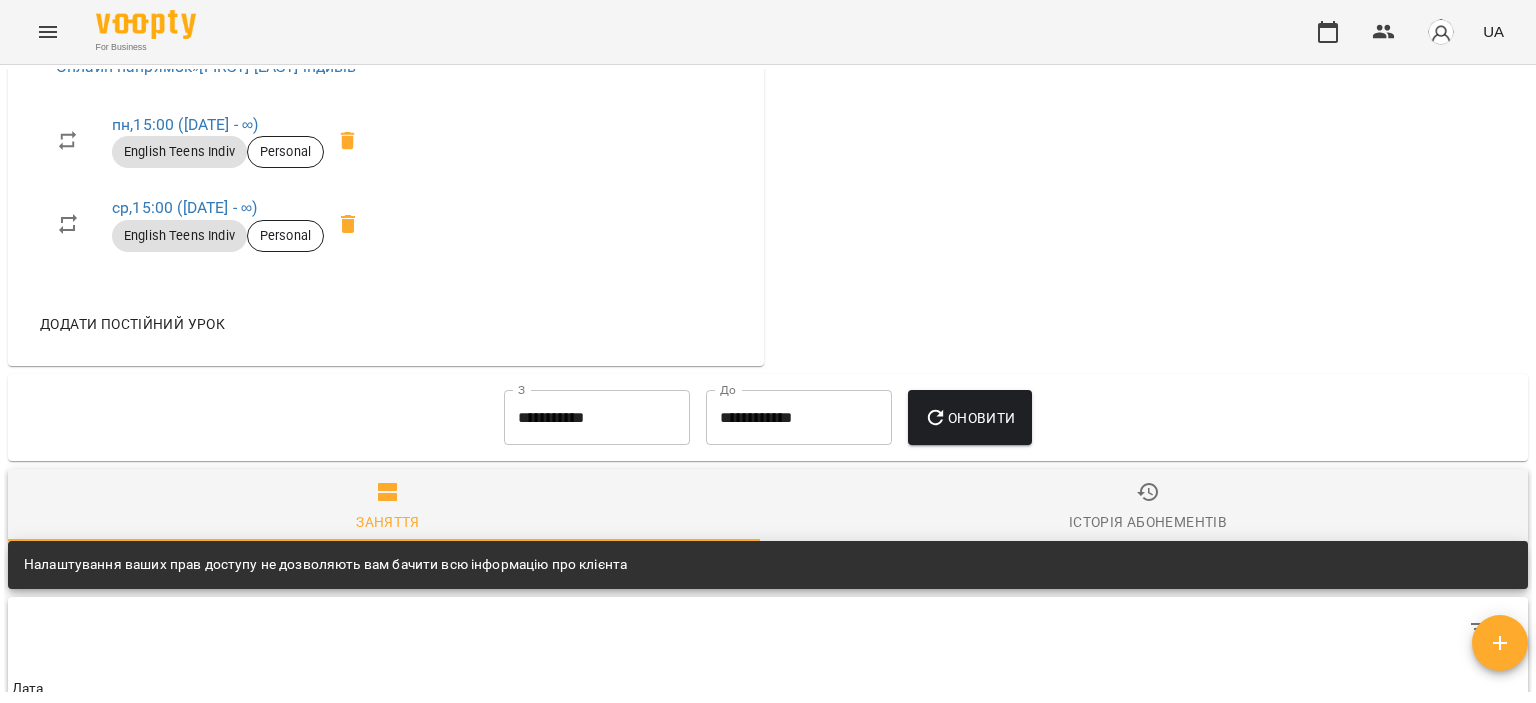 click on "**********" at bounding box center (597, 418) 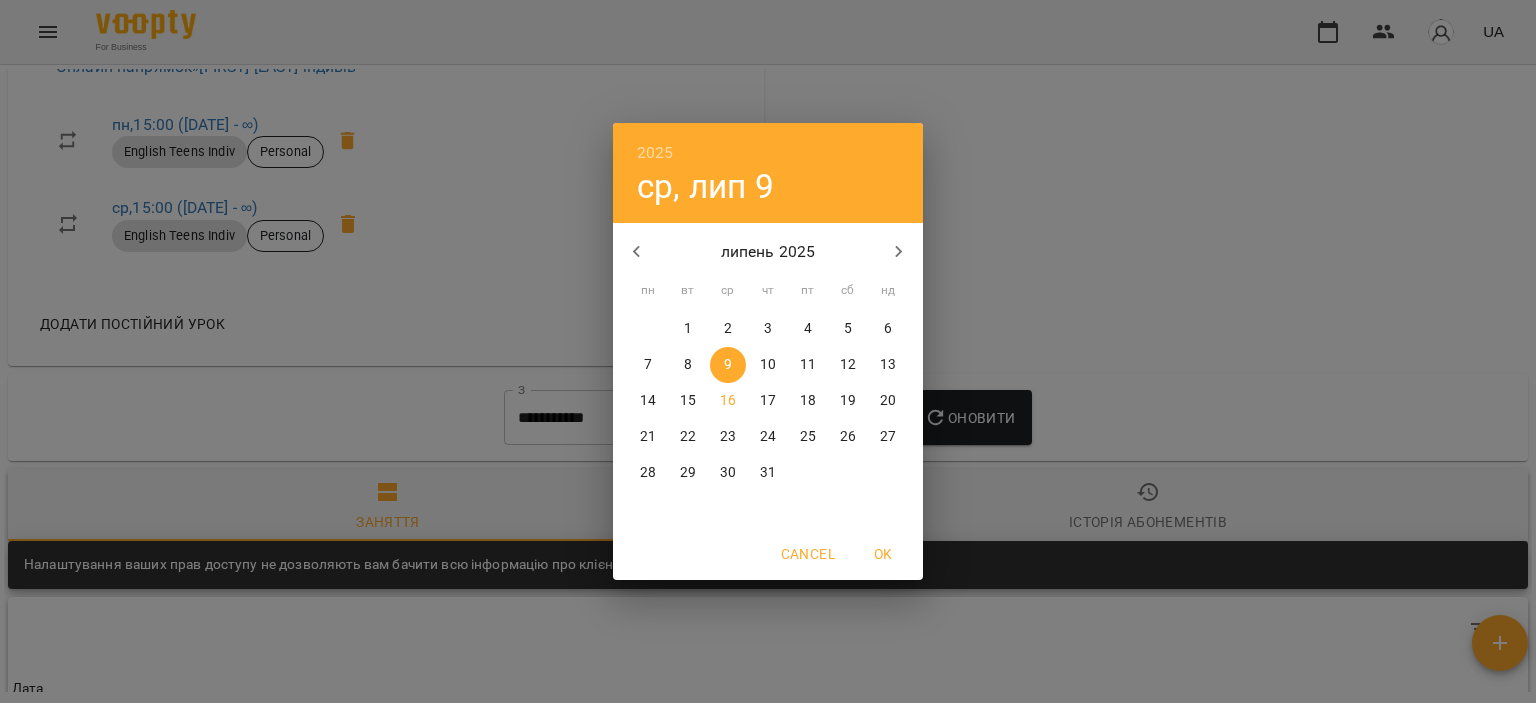 click on "1" at bounding box center [688, 329] 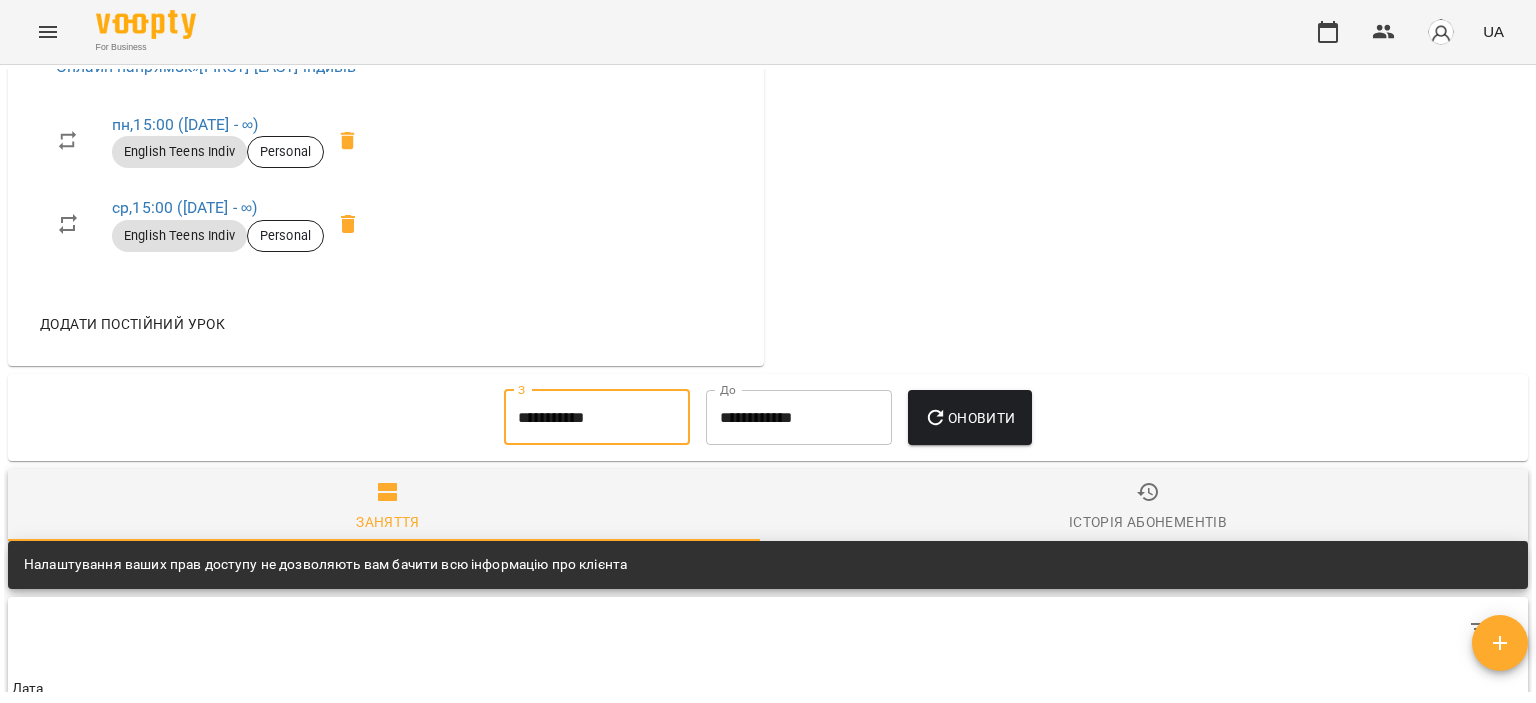 click on "Оновити" at bounding box center (969, 418) 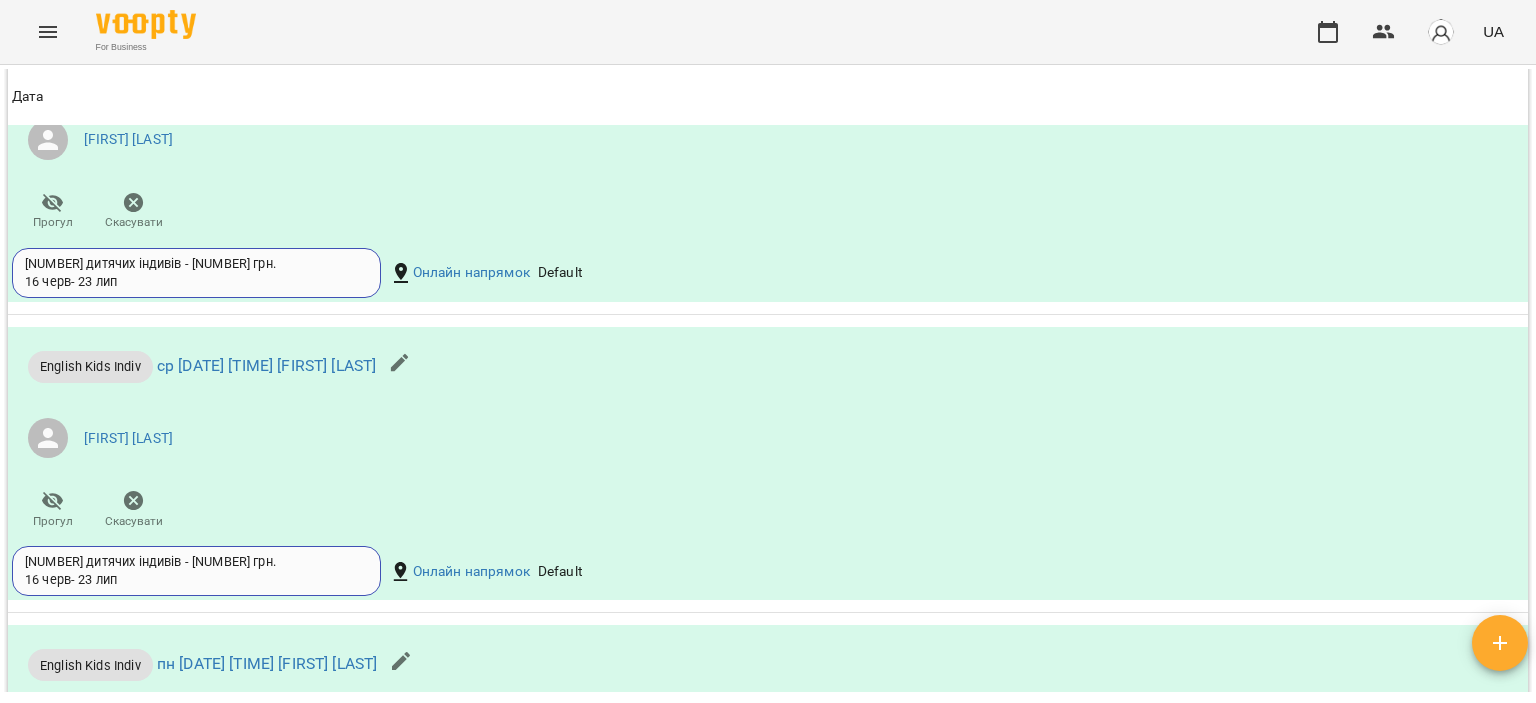 scroll, scrollTop: 2300, scrollLeft: 0, axis: vertical 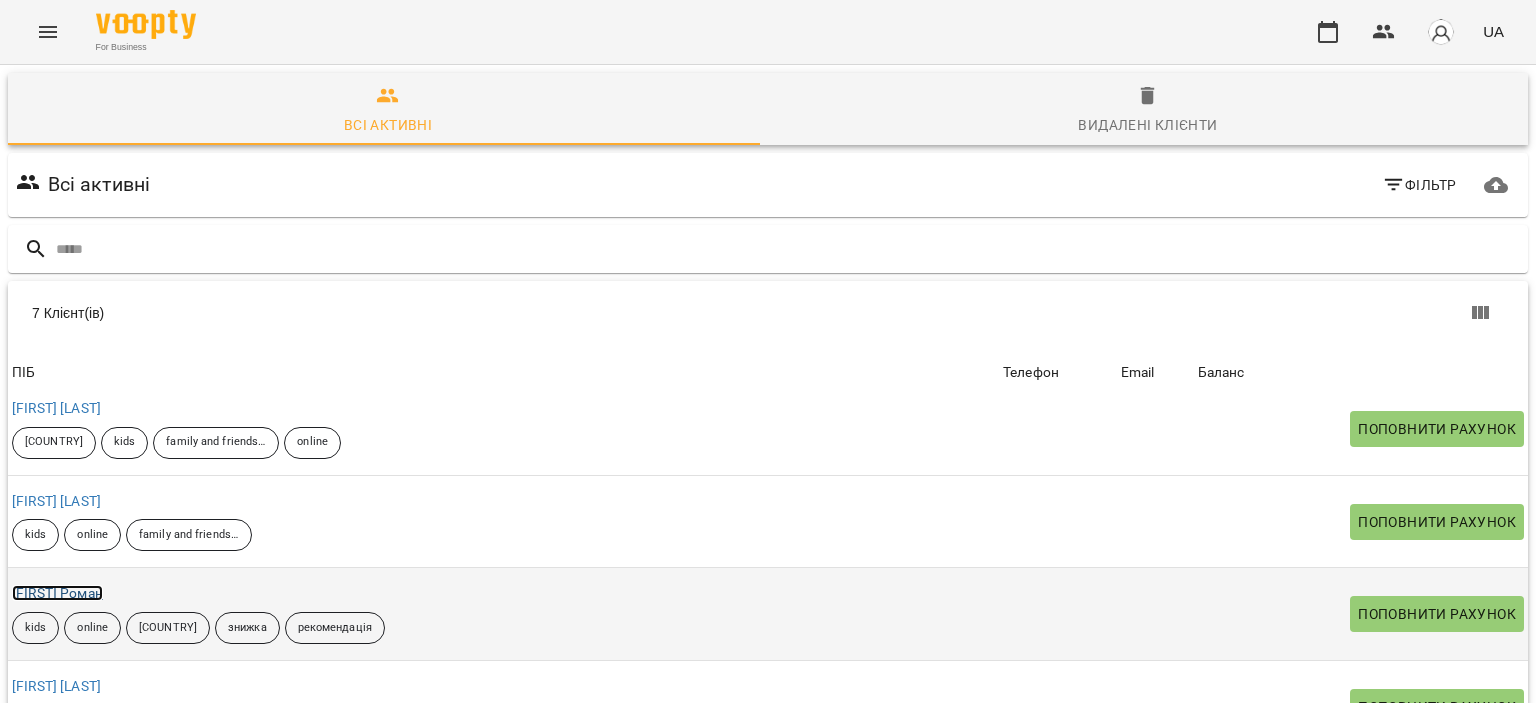 click on "[FIRST] Роман" at bounding box center (57, 593) 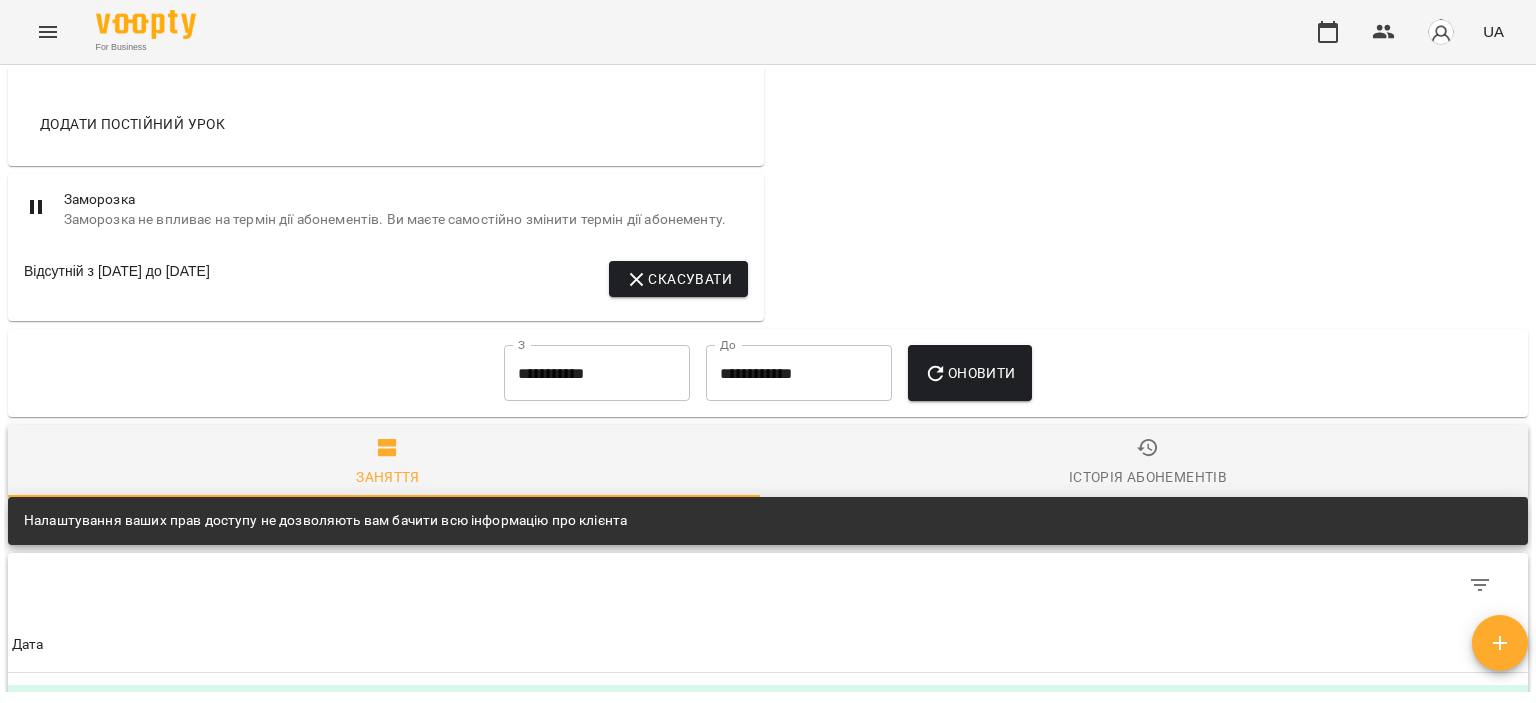 scroll, scrollTop: 1300, scrollLeft: 0, axis: vertical 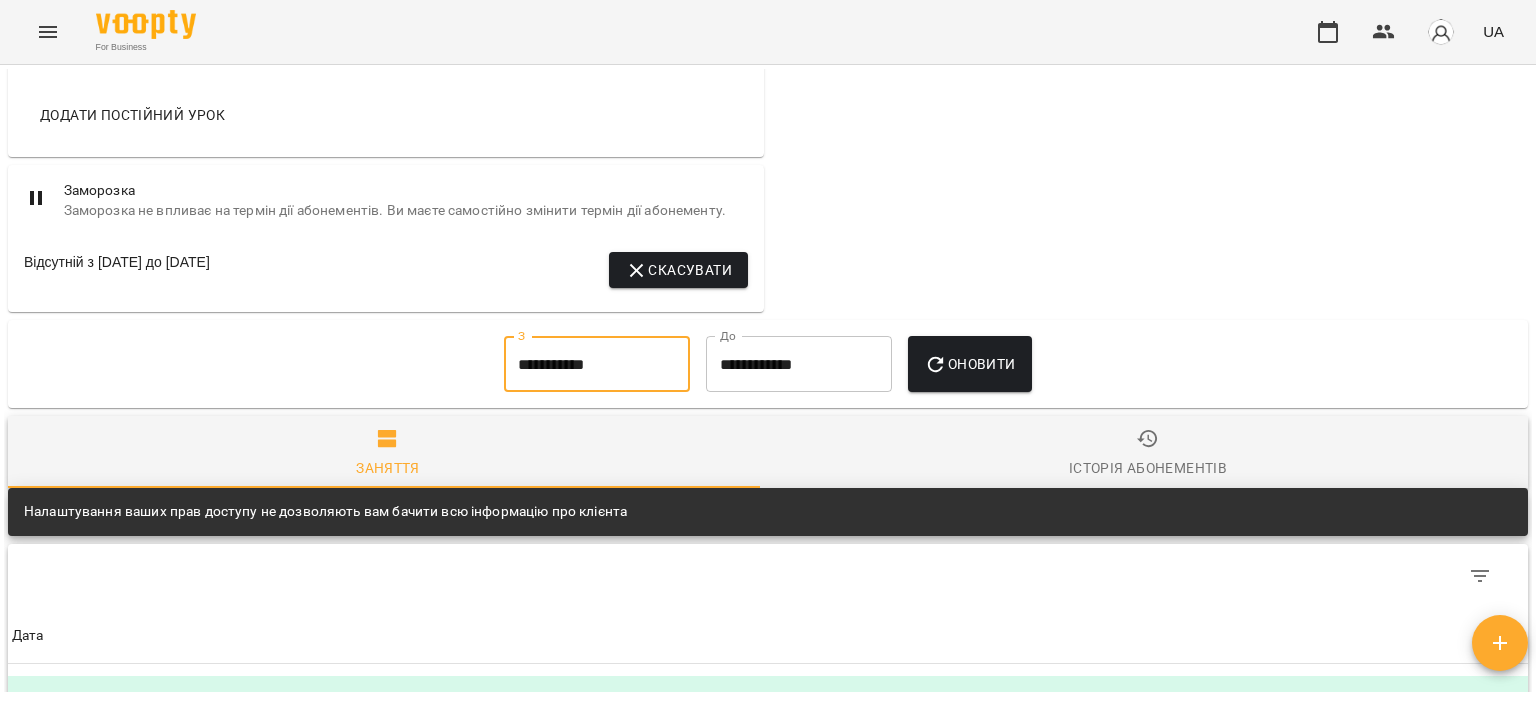 click on "**********" at bounding box center (597, 364) 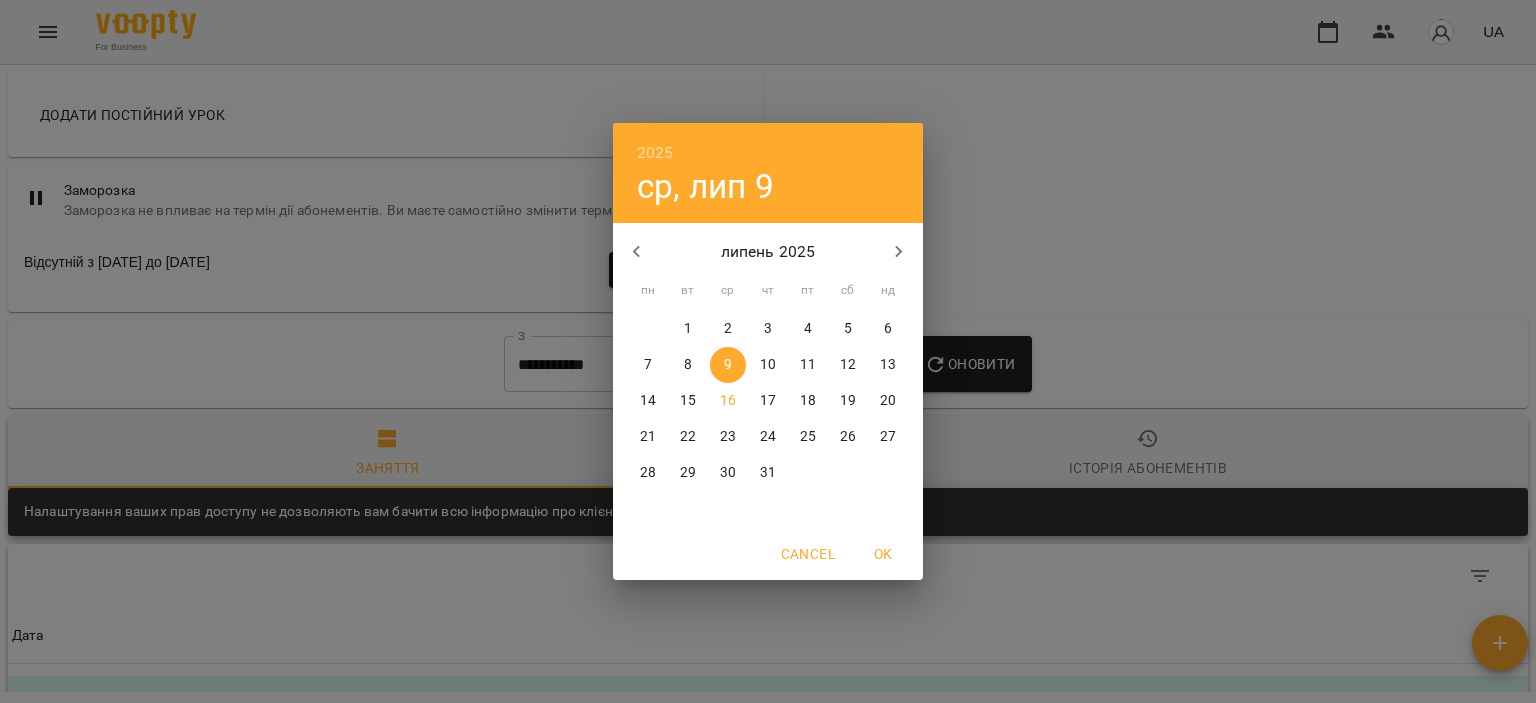 click on "1" at bounding box center [688, 329] 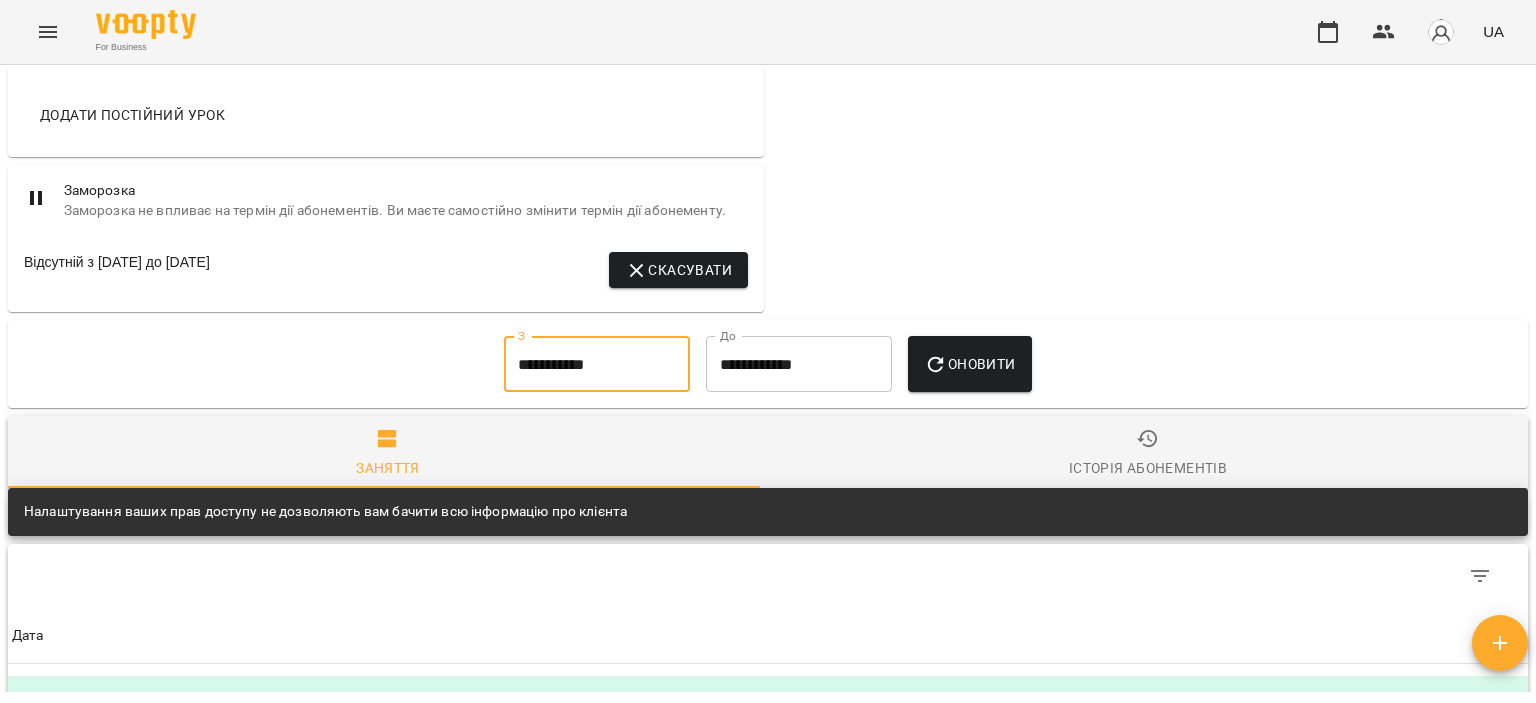 click 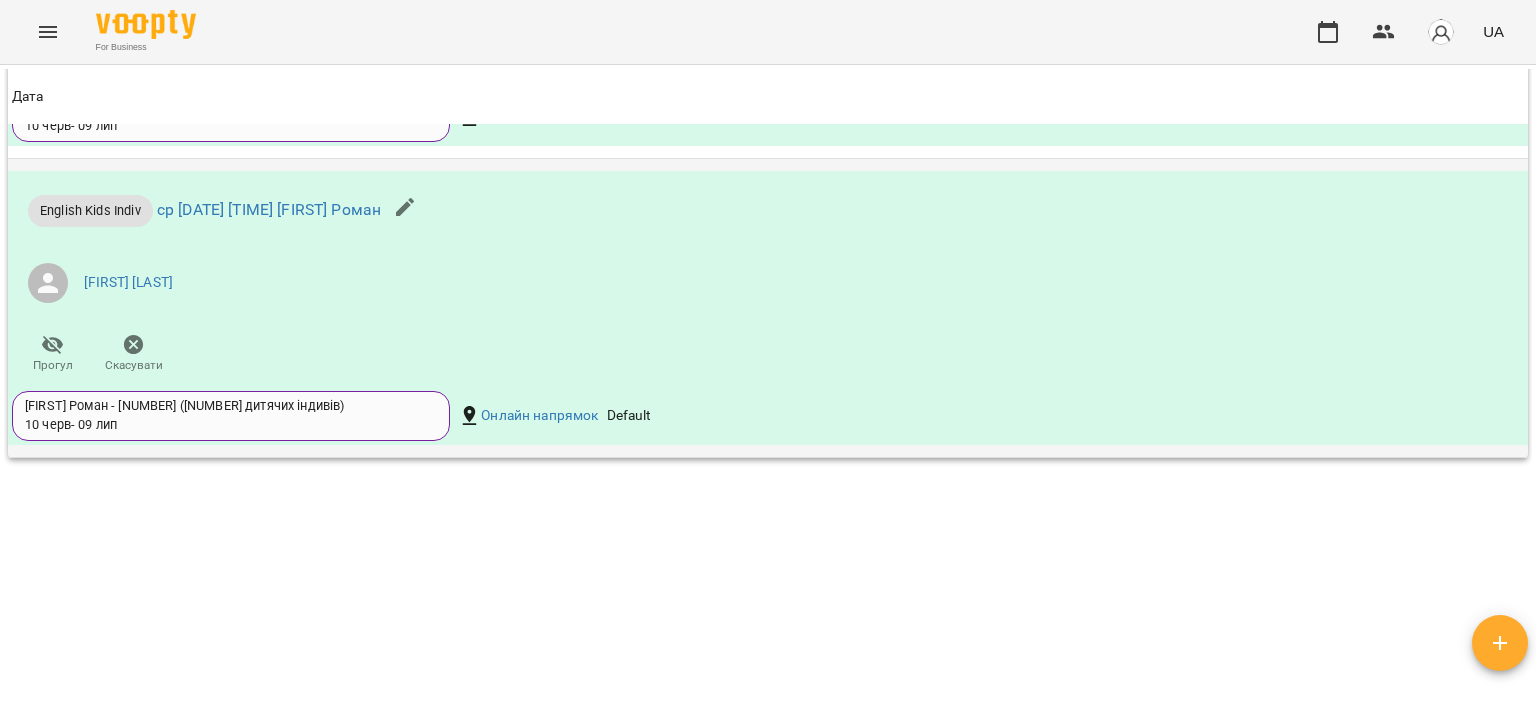 scroll, scrollTop: 2724, scrollLeft: 0, axis: vertical 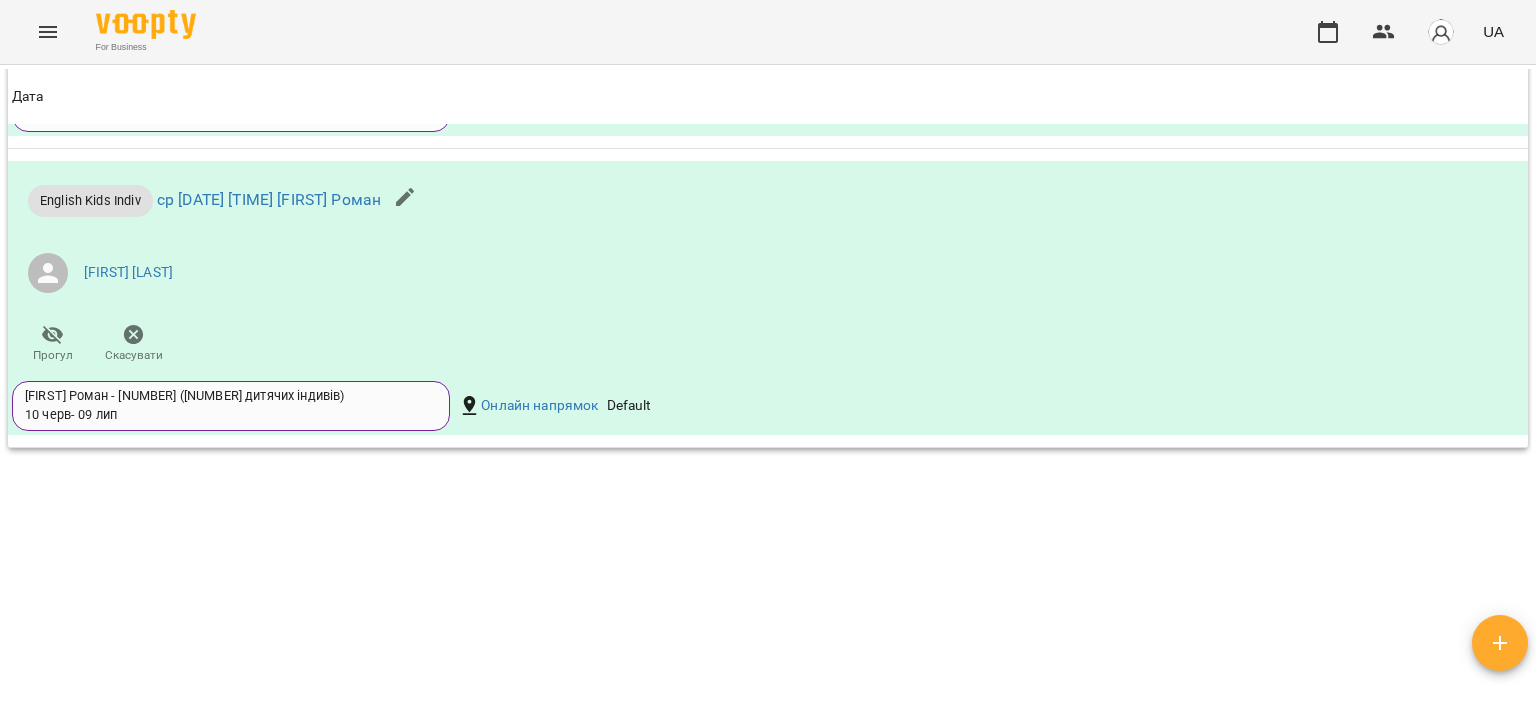 drag, startPoint x: 1496, startPoint y: 624, endPoint x: 1491, endPoint y: 612, distance: 13 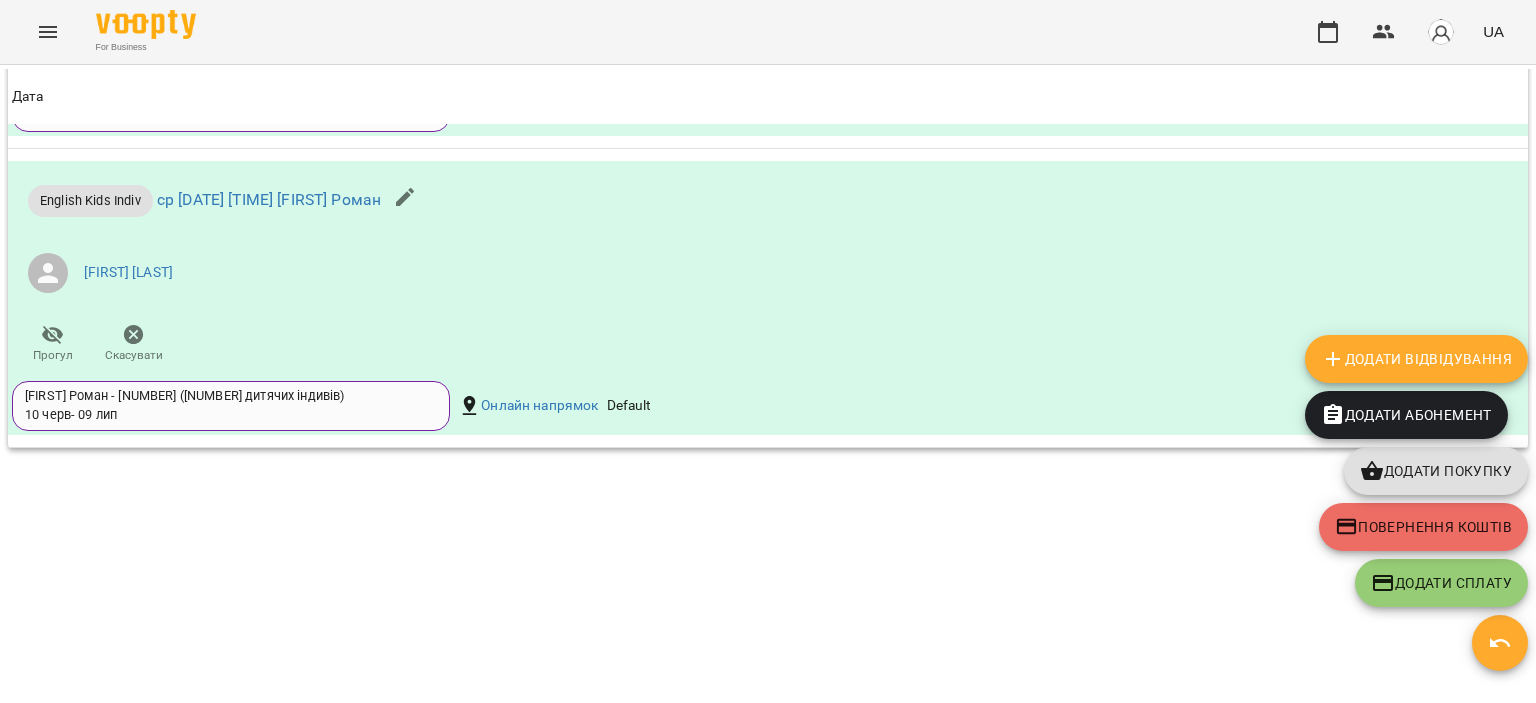 click on "Додати Відвідування" at bounding box center (1416, 359) 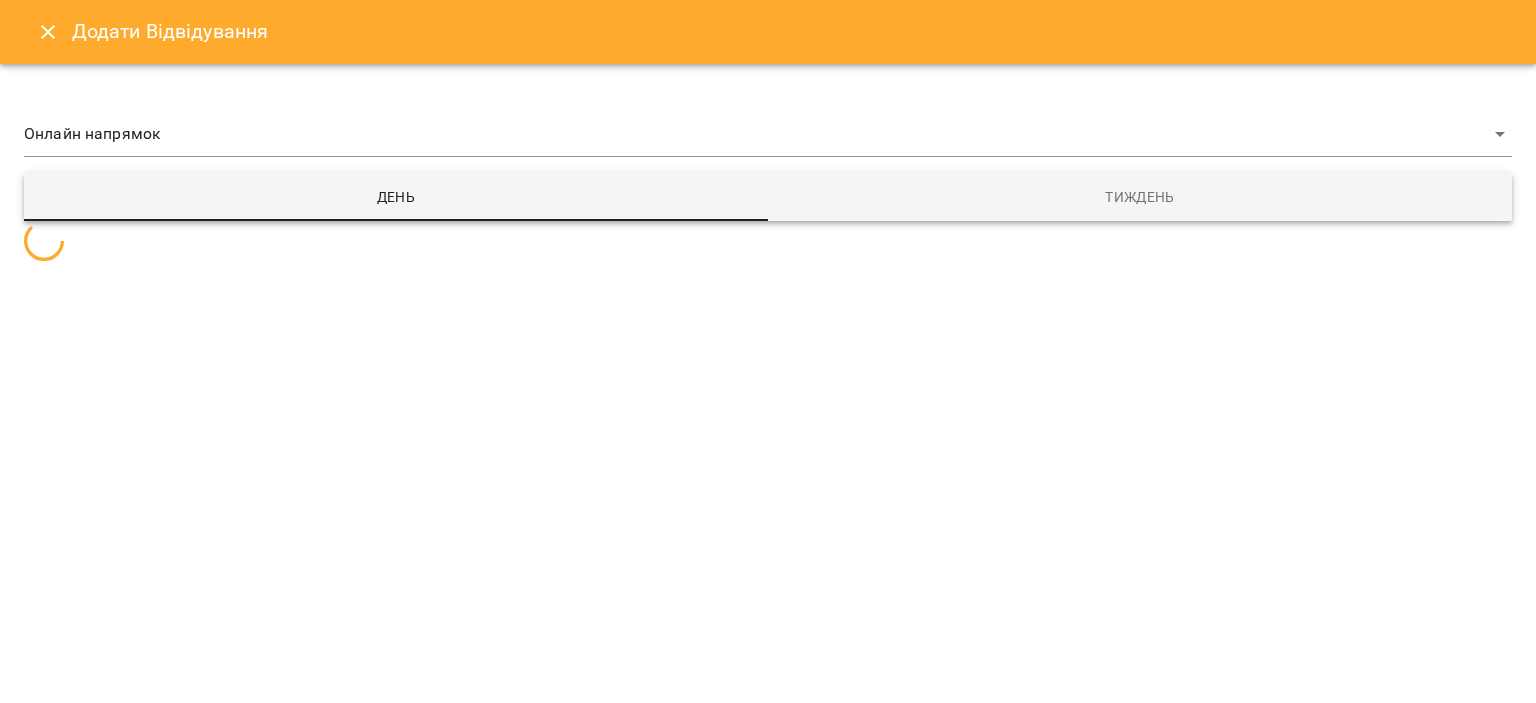 select on "**********" 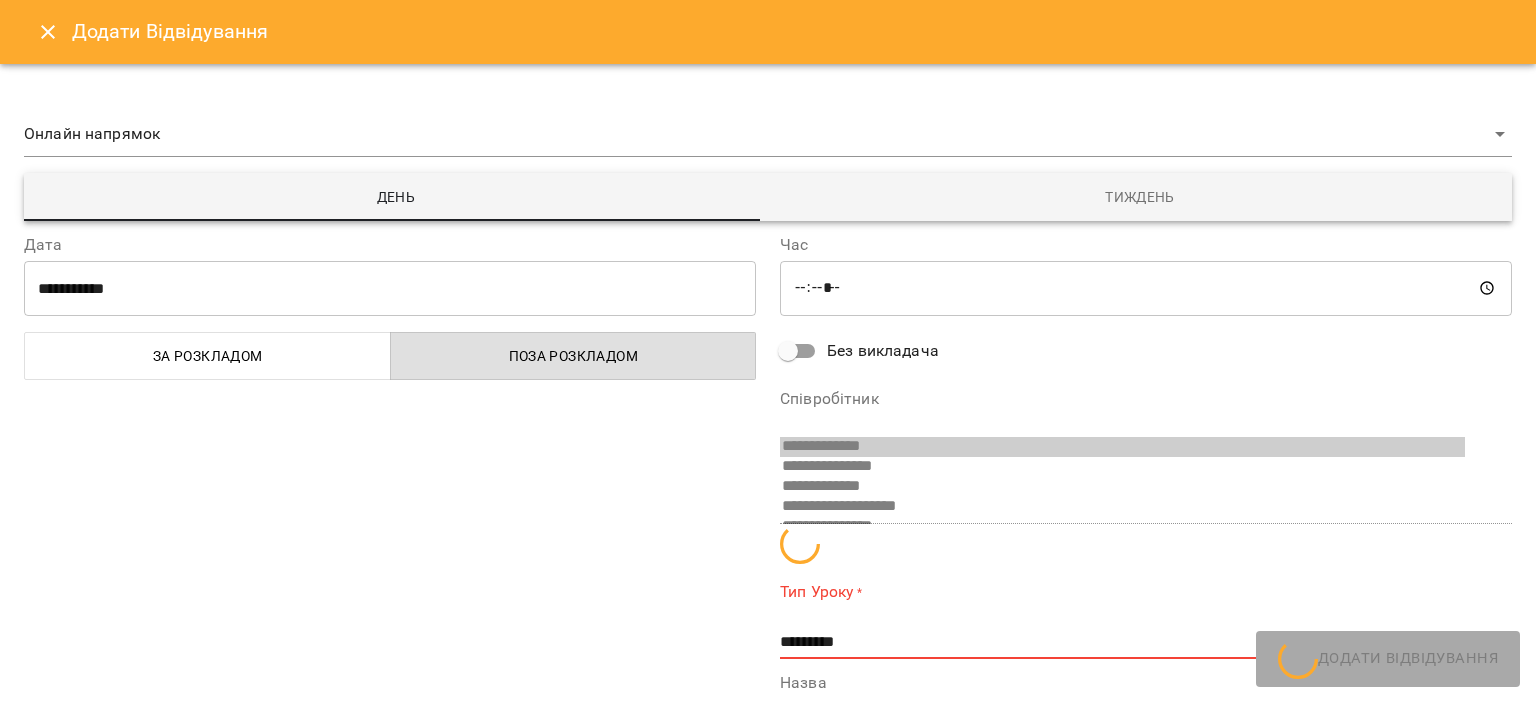 scroll, scrollTop: 13, scrollLeft: 0, axis: vertical 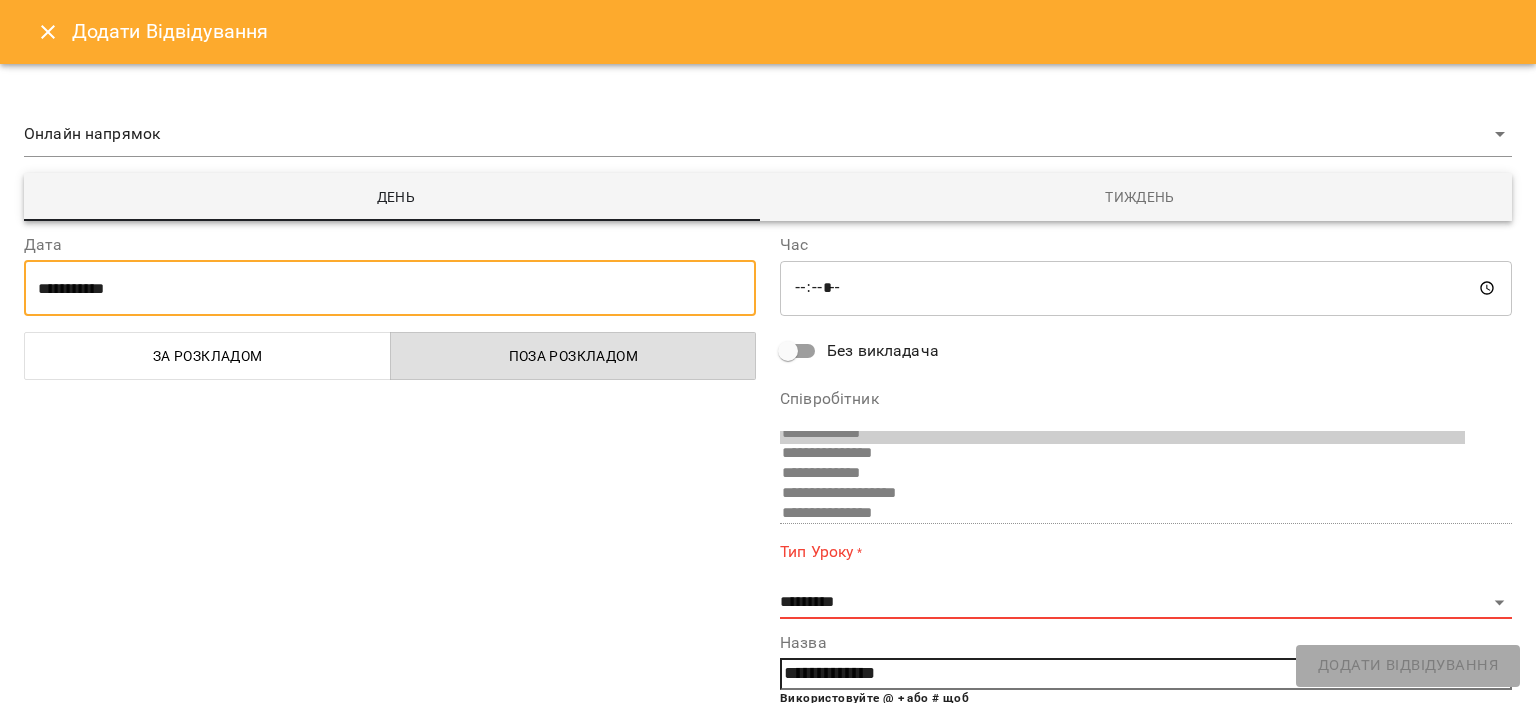 click on "**********" at bounding box center (390, 288) 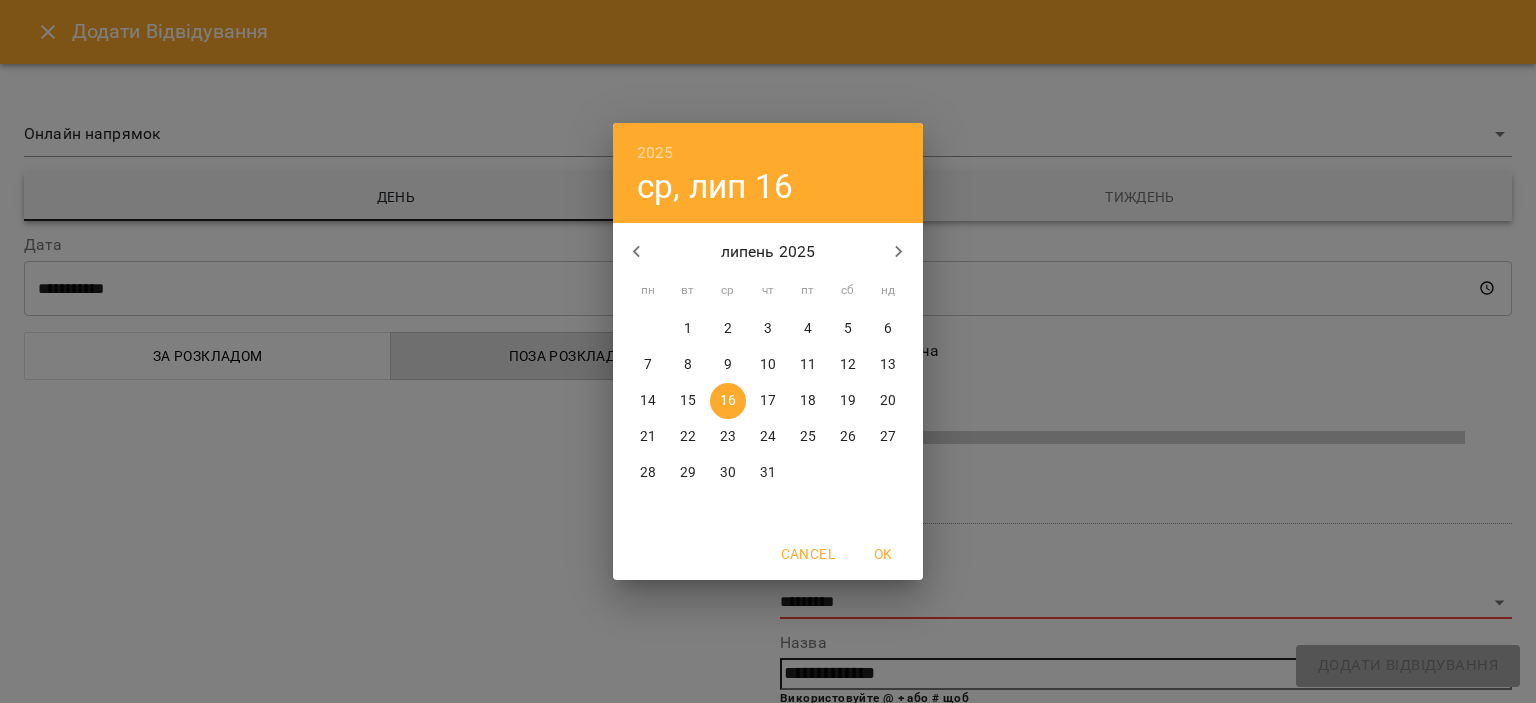 click on "15" at bounding box center [688, 401] 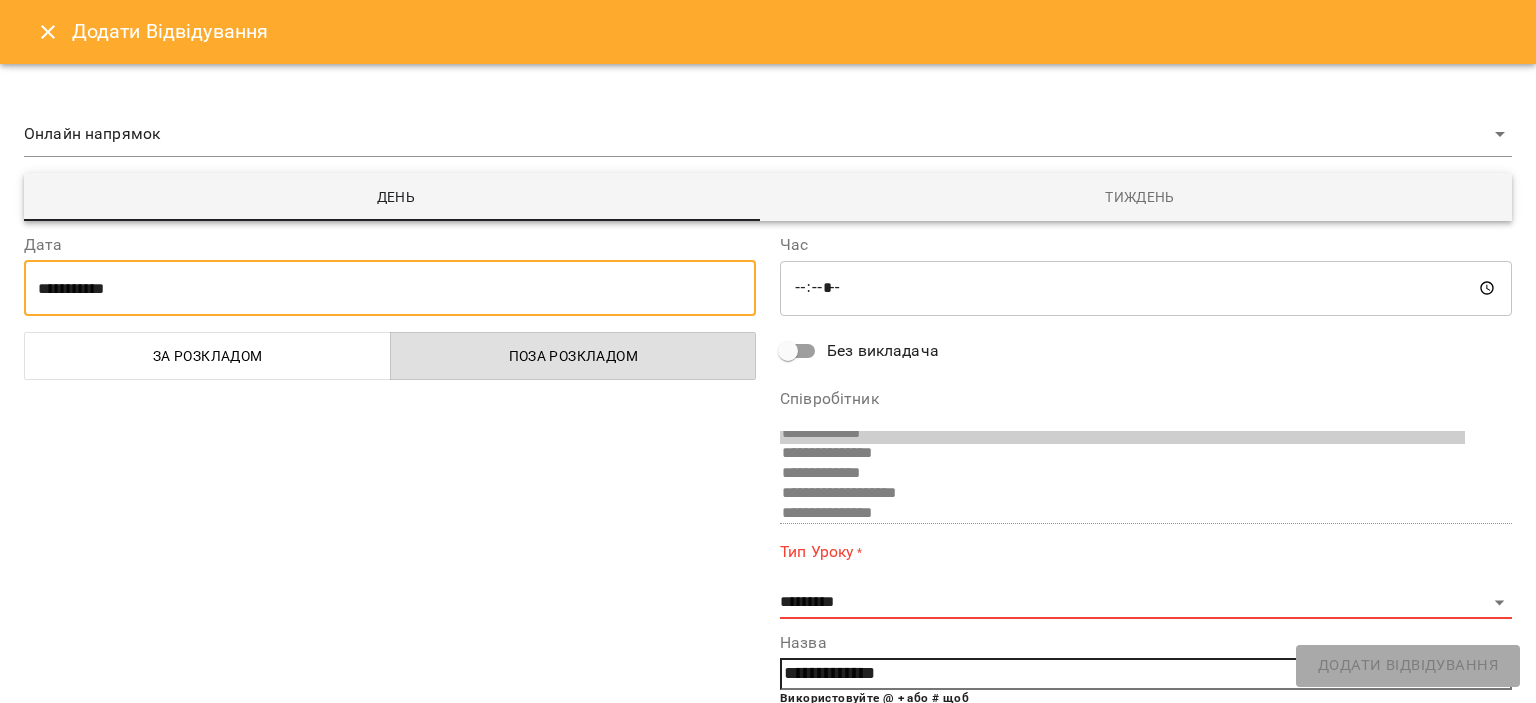 click on "*****" at bounding box center (1146, 288) 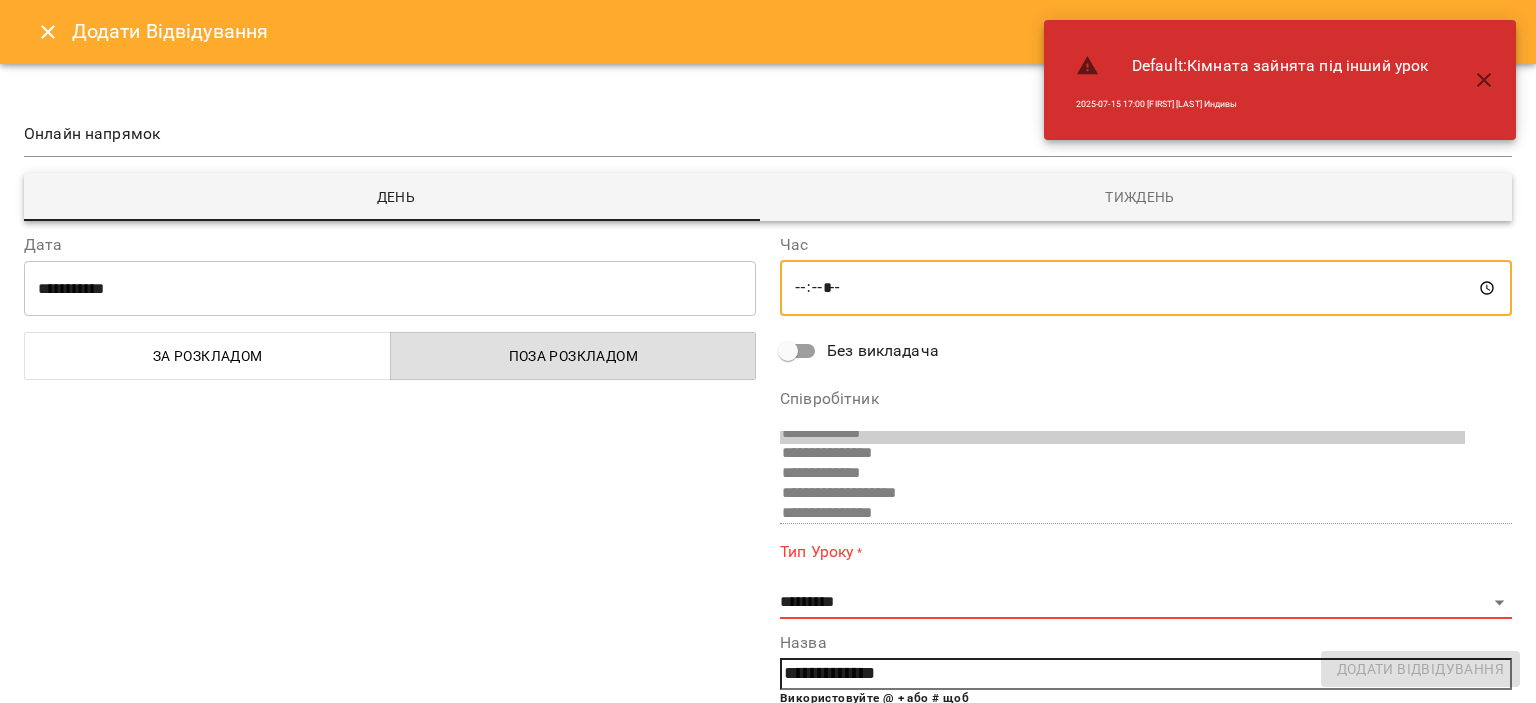 click on "*****" at bounding box center [1146, 288] 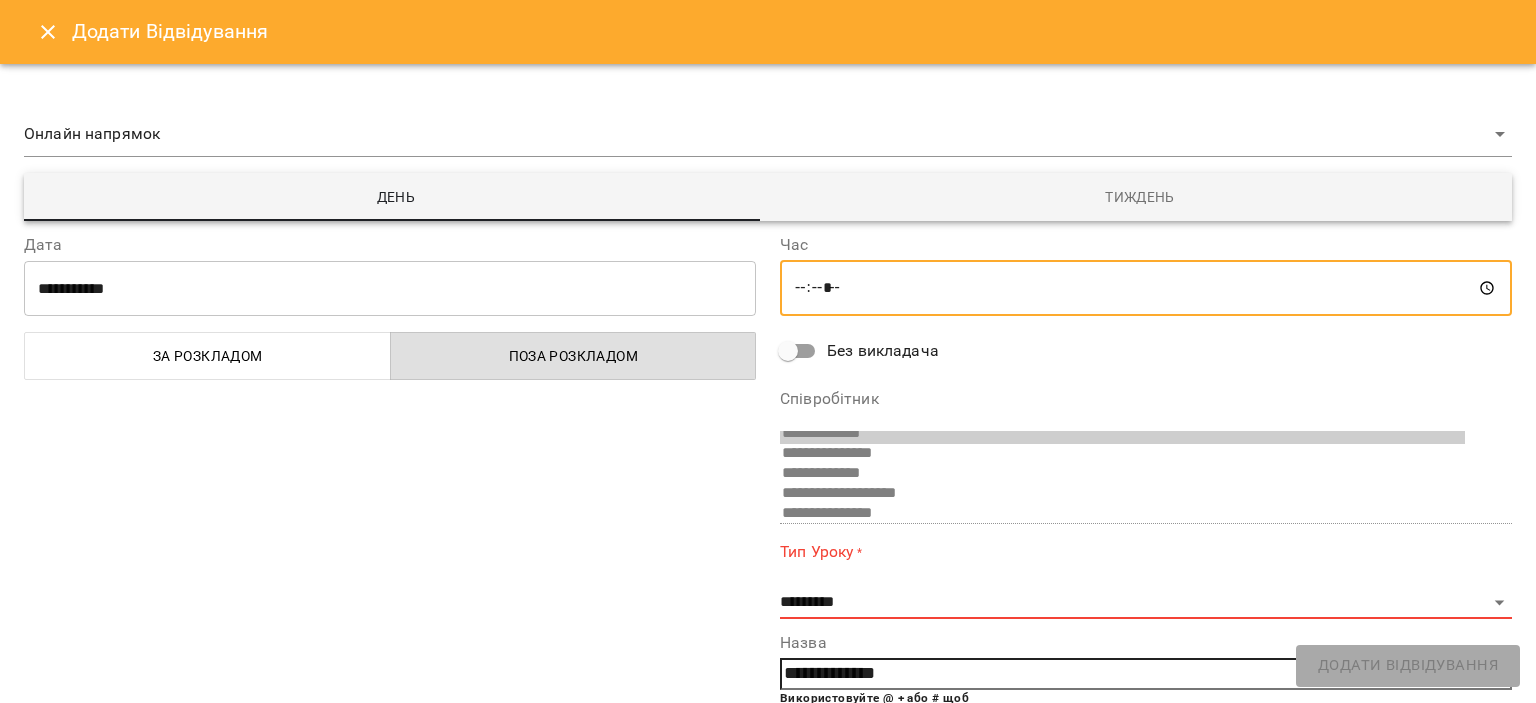 type on "*****" 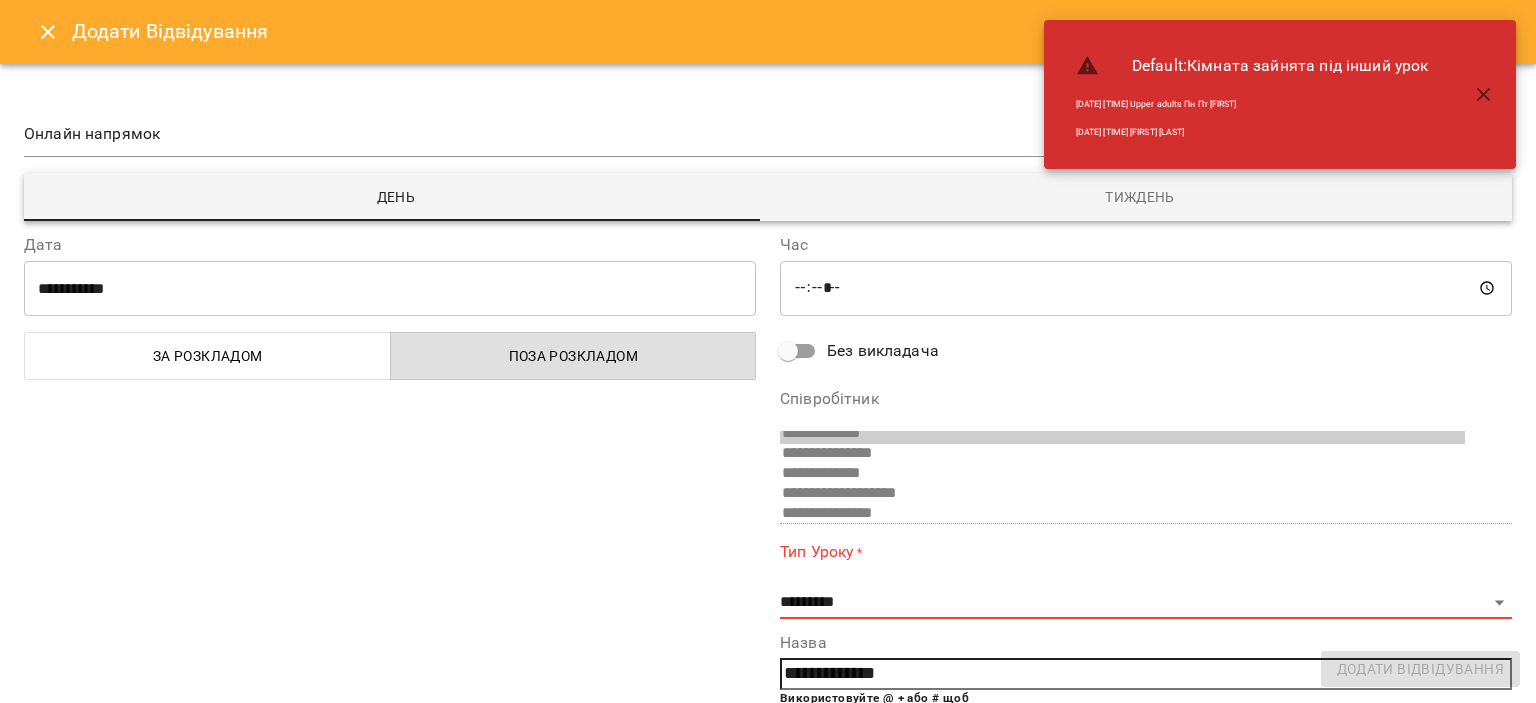 click on "**********" at bounding box center [1146, 579] 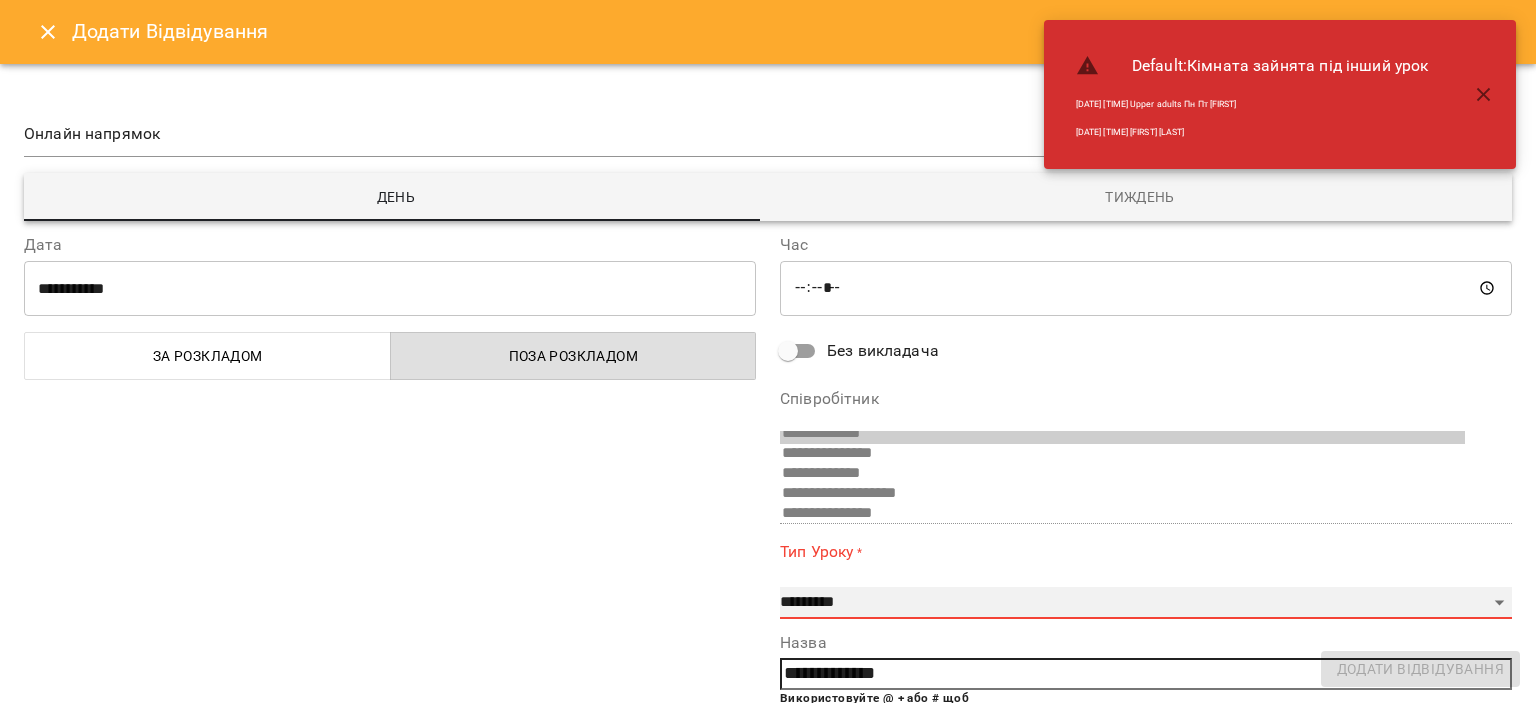 click on "**********" at bounding box center (1146, 603) 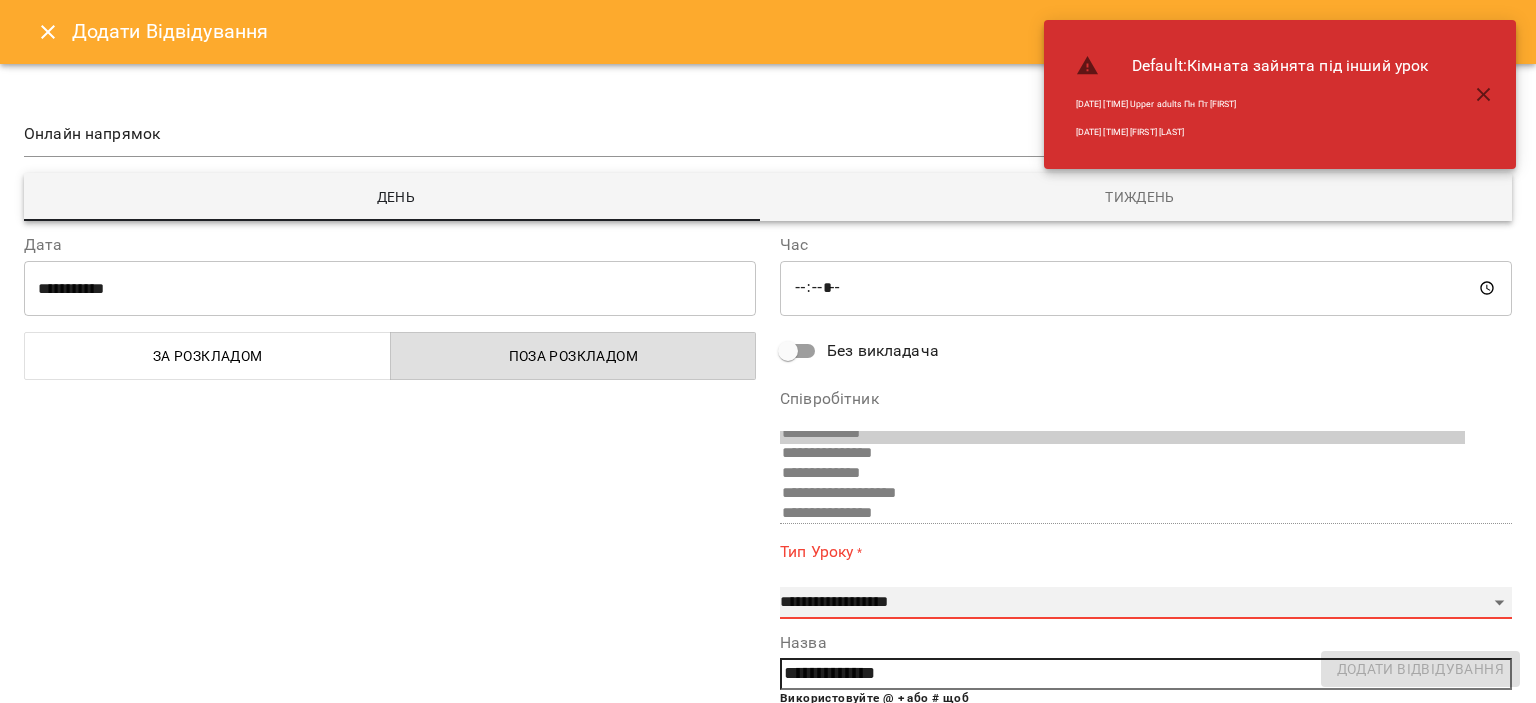 click on "**********" at bounding box center (1146, 603) 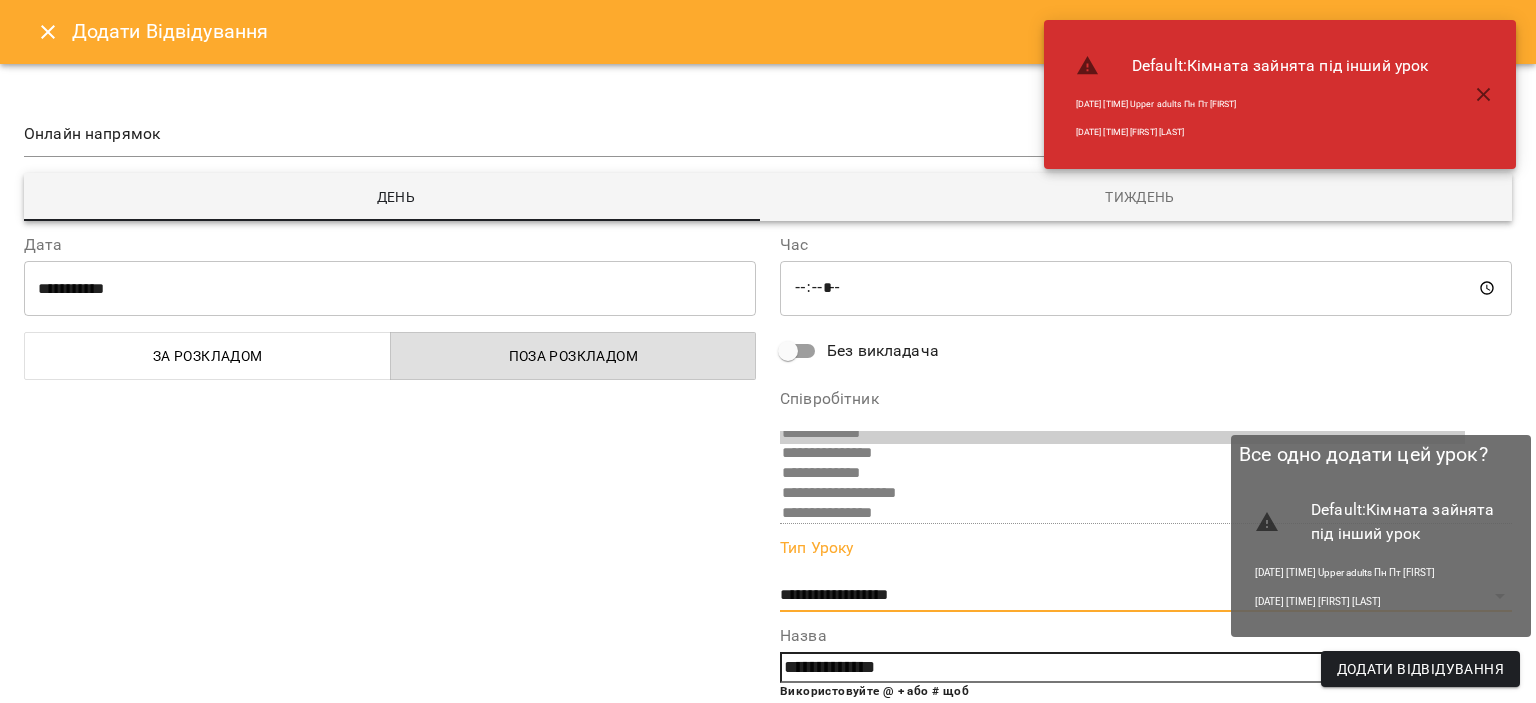 click on "Додати Відвідування" at bounding box center (1420, 669) 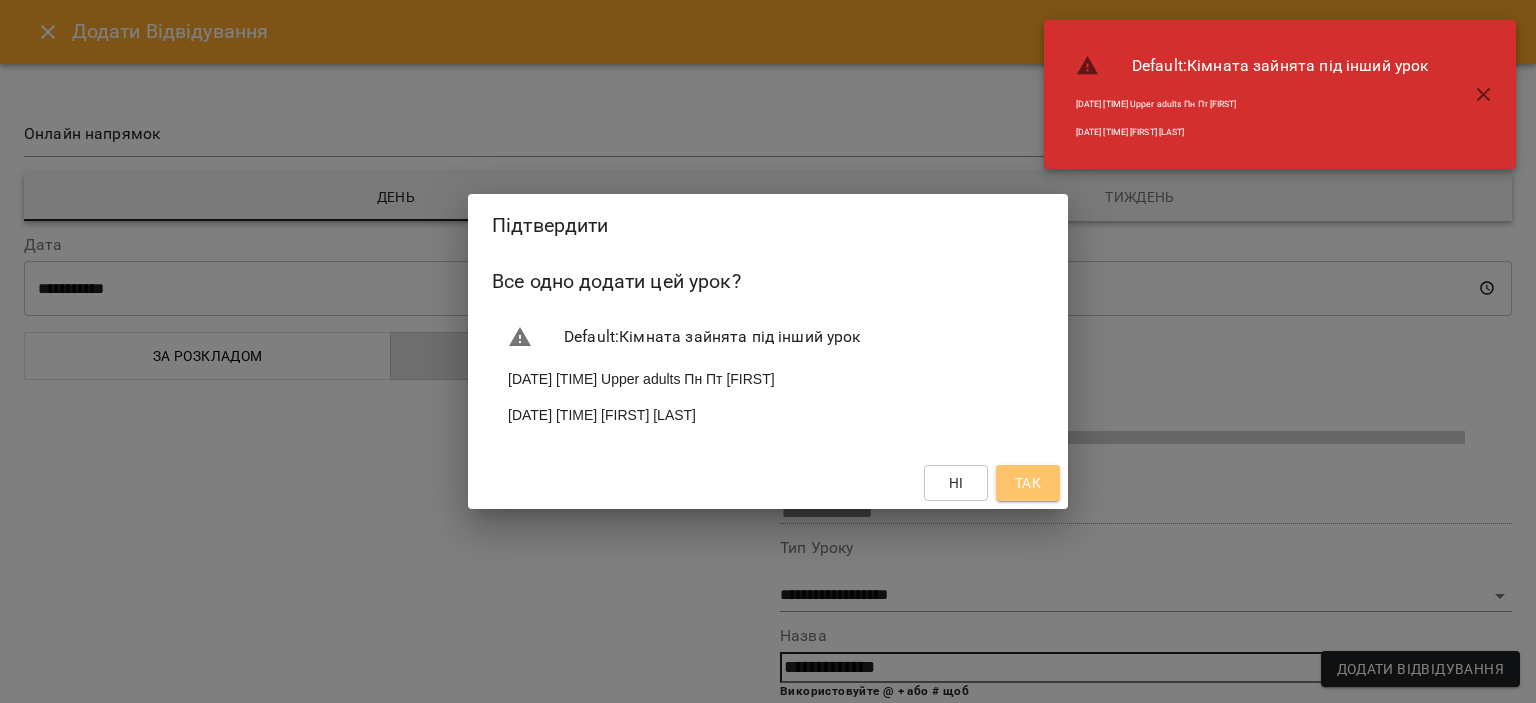 click on "Так" at bounding box center [1028, 483] 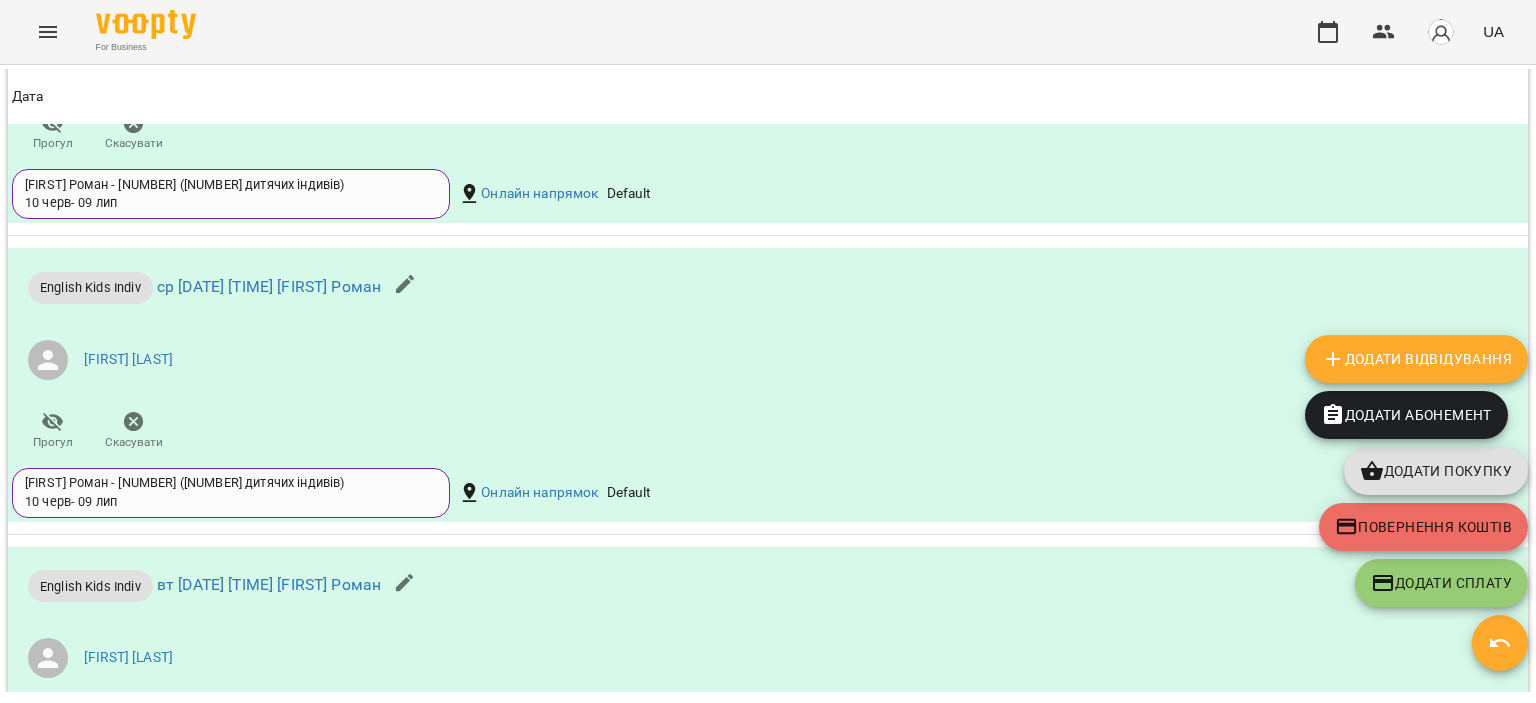 scroll, scrollTop: 2824, scrollLeft: 0, axis: vertical 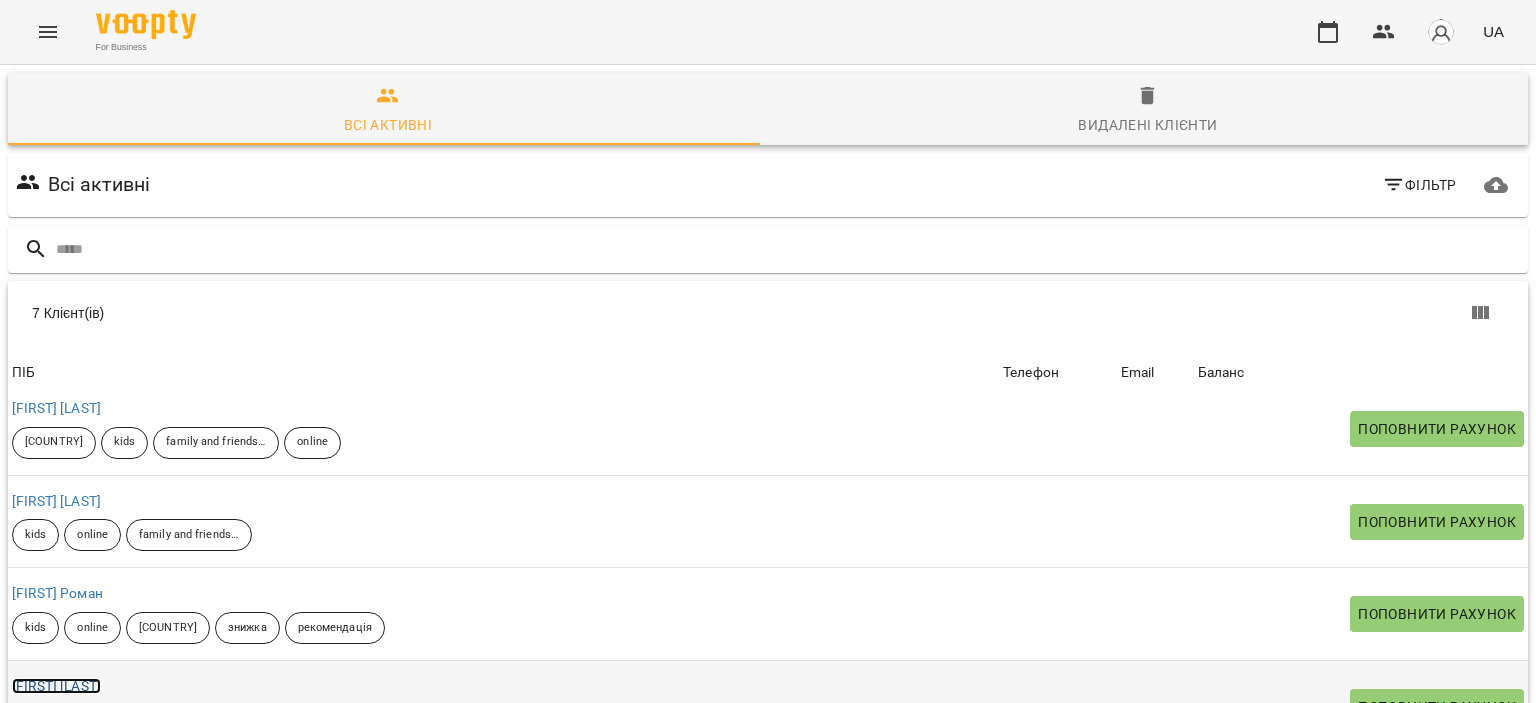 click on "[FIRST] [LAST]" at bounding box center [56, 686] 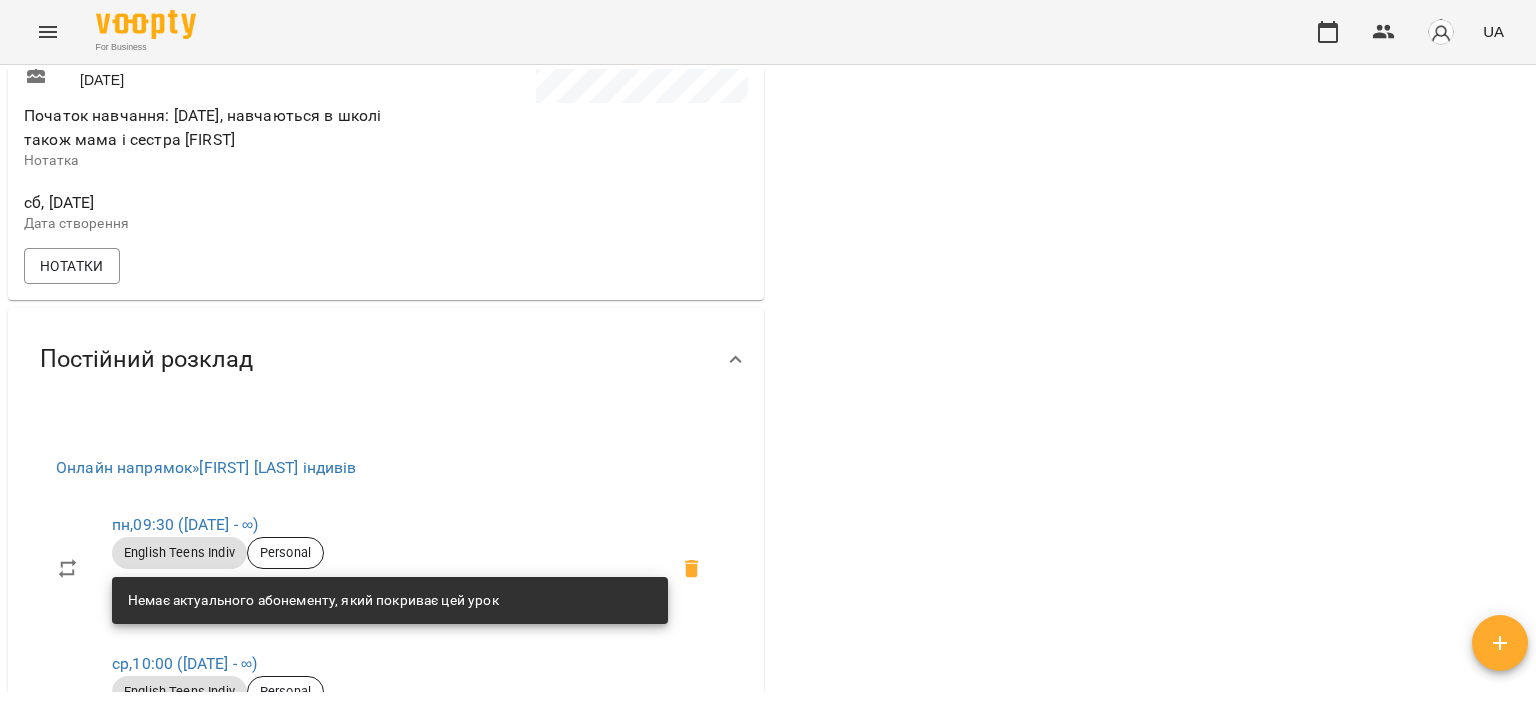 scroll, scrollTop: 1100, scrollLeft: 0, axis: vertical 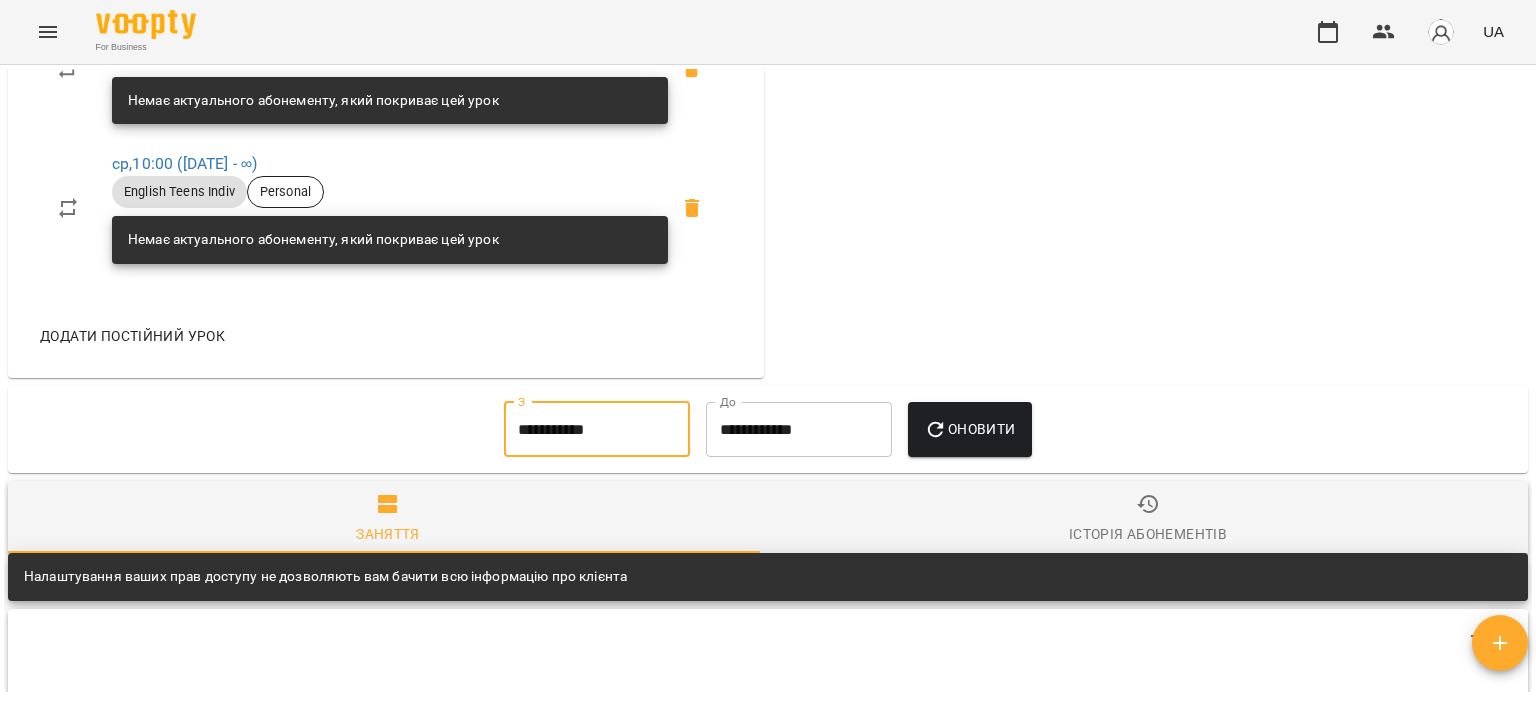 click on "**********" at bounding box center (597, 430) 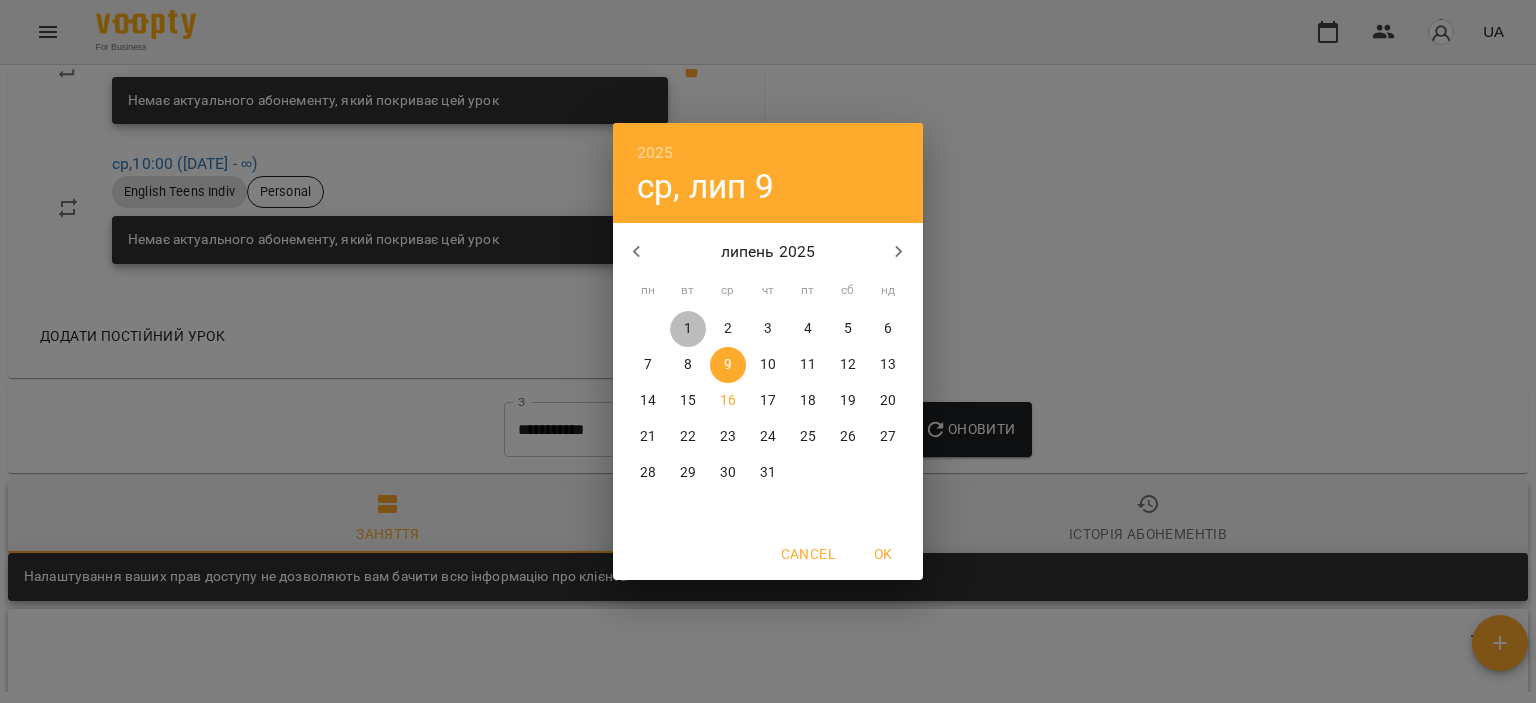 click on "1" at bounding box center [688, 329] 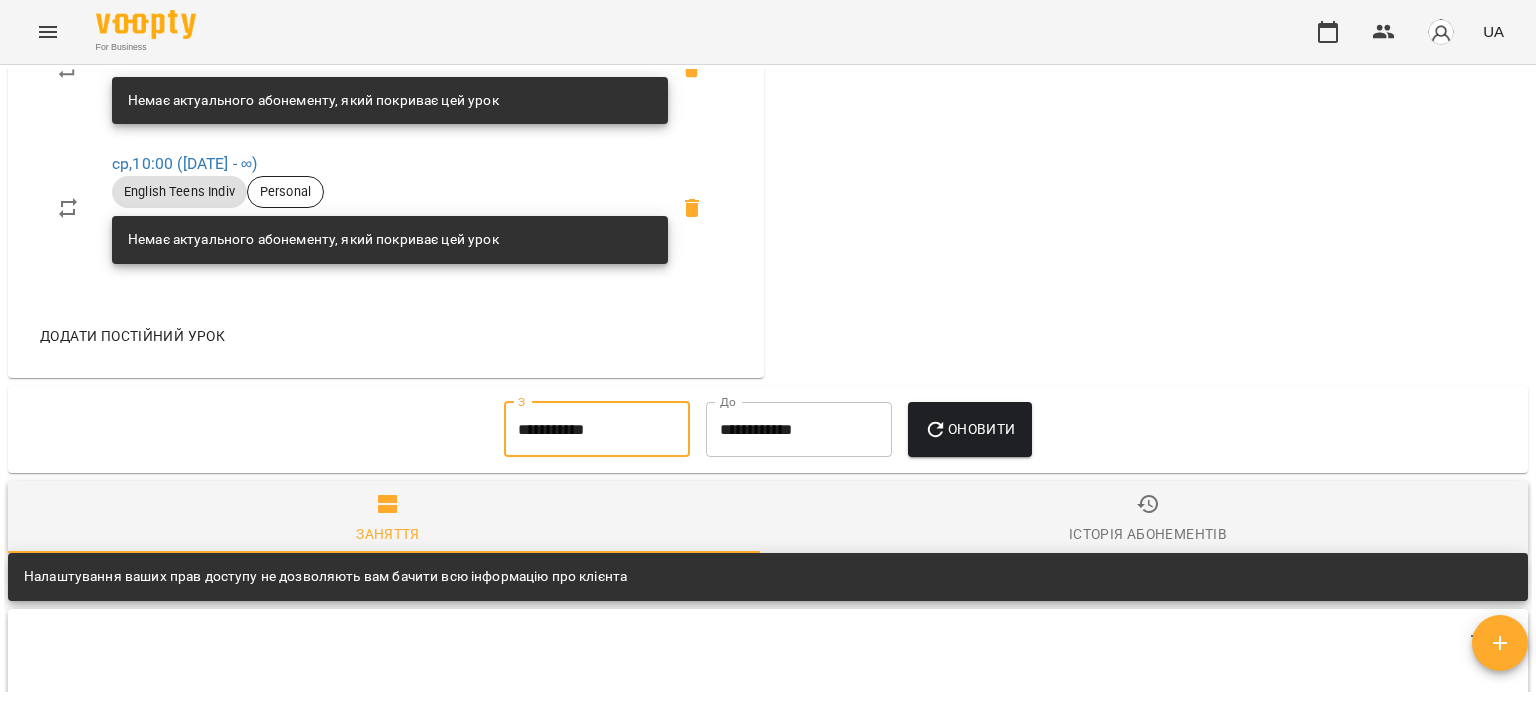 click on "Оновити" at bounding box center (969, 430) 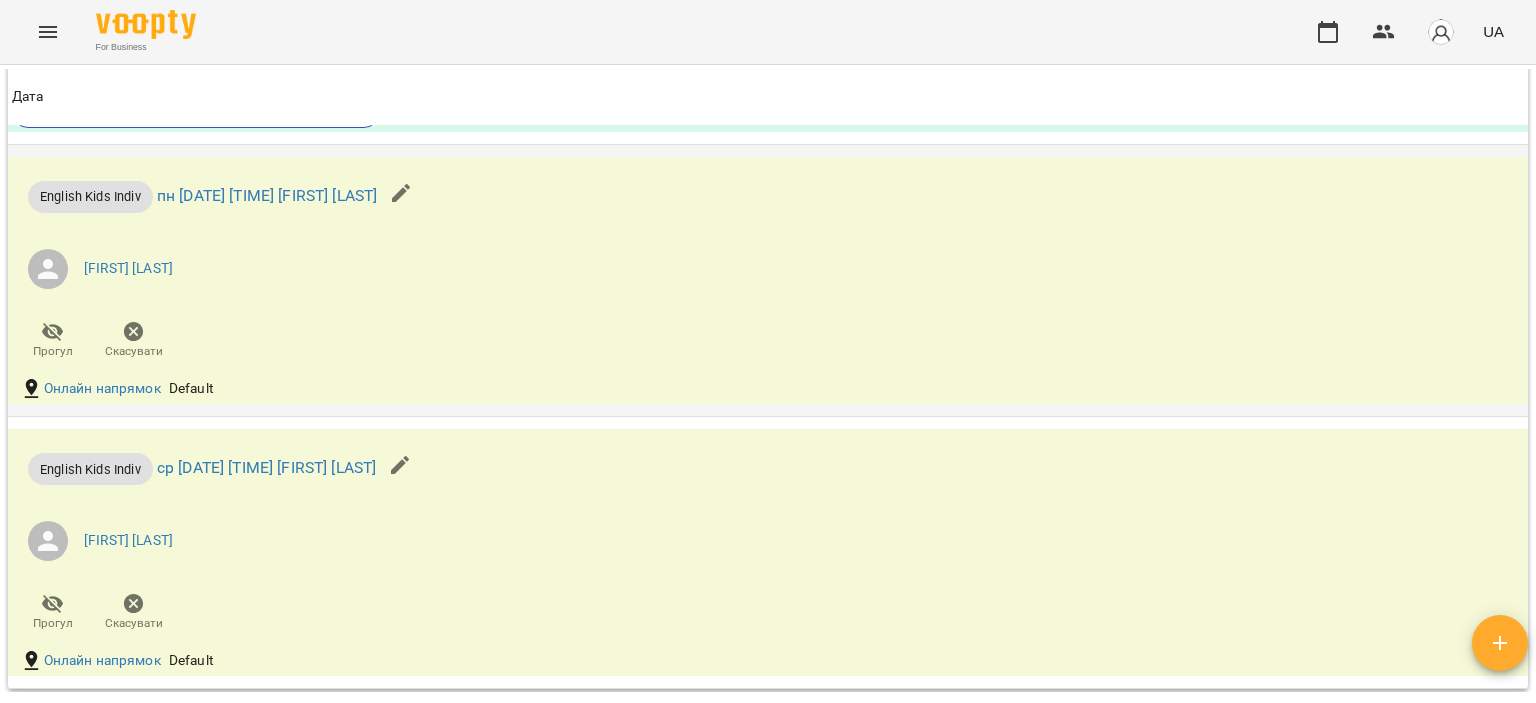 scroll, scrollTop: 2700, scrollLeft: 0, axis: vertical 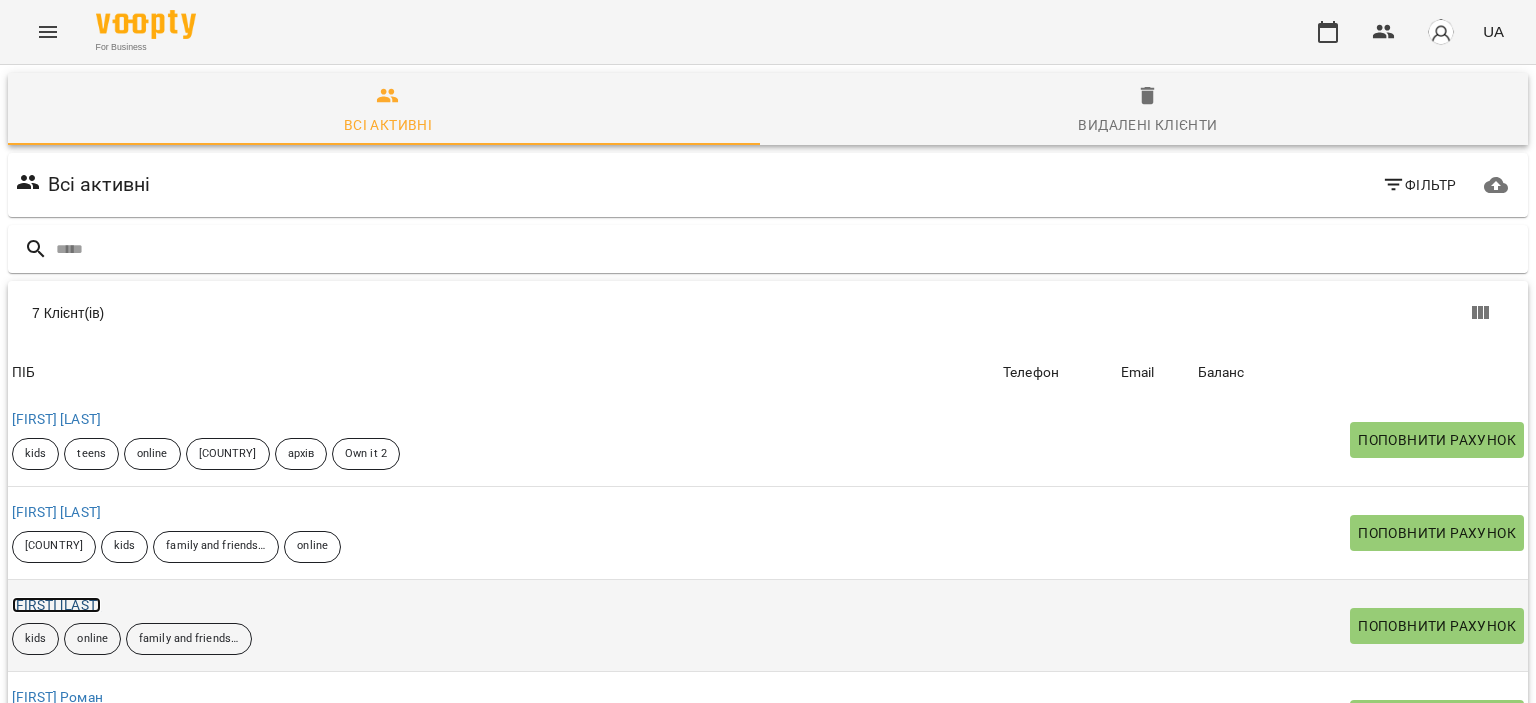 click on "[FIRST] [LAST]" at bounding box center (56, 605) 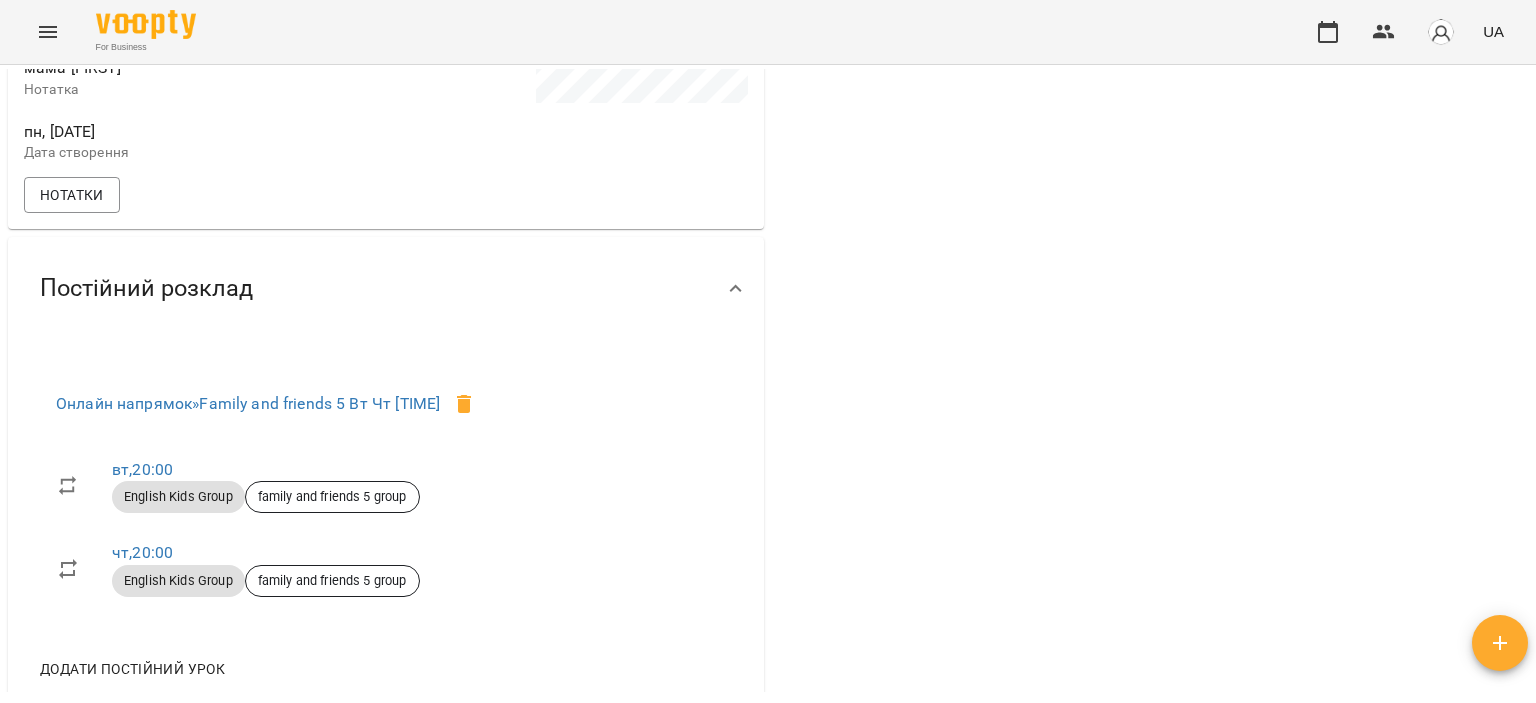 scroll, scrollTop: 1000, scrollLeft: 0, axis: vertical 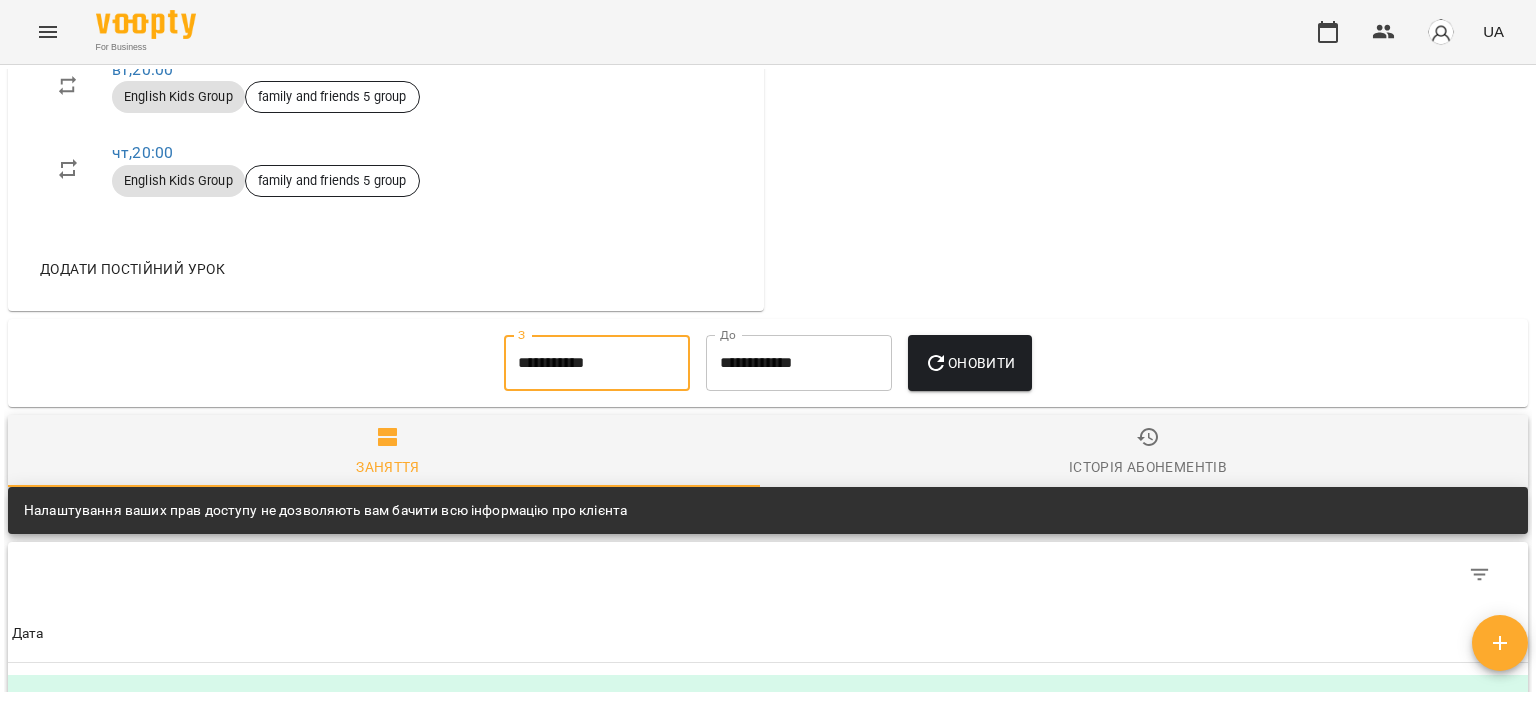 click on "**********" at bounding box center [597, 363] 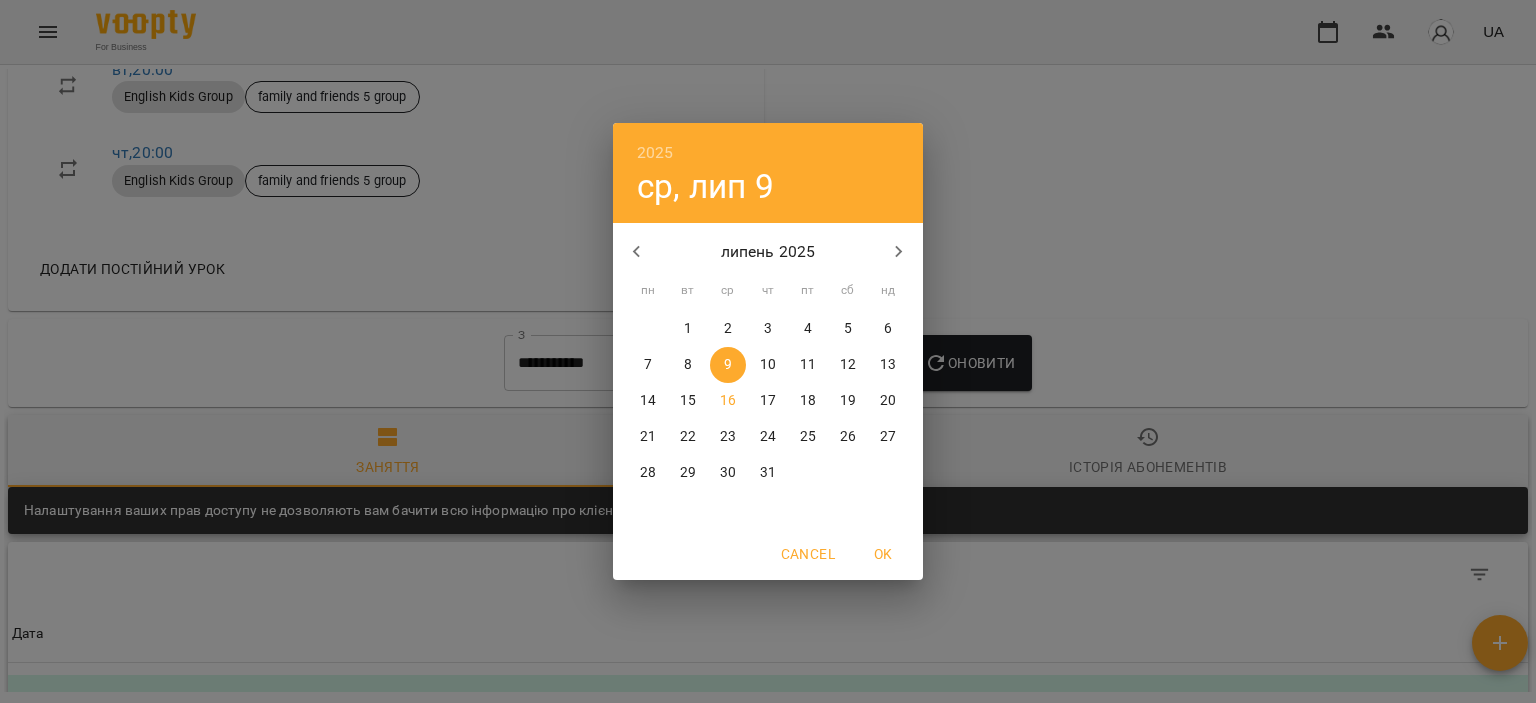click on "1" at bounding box center [688, 329] 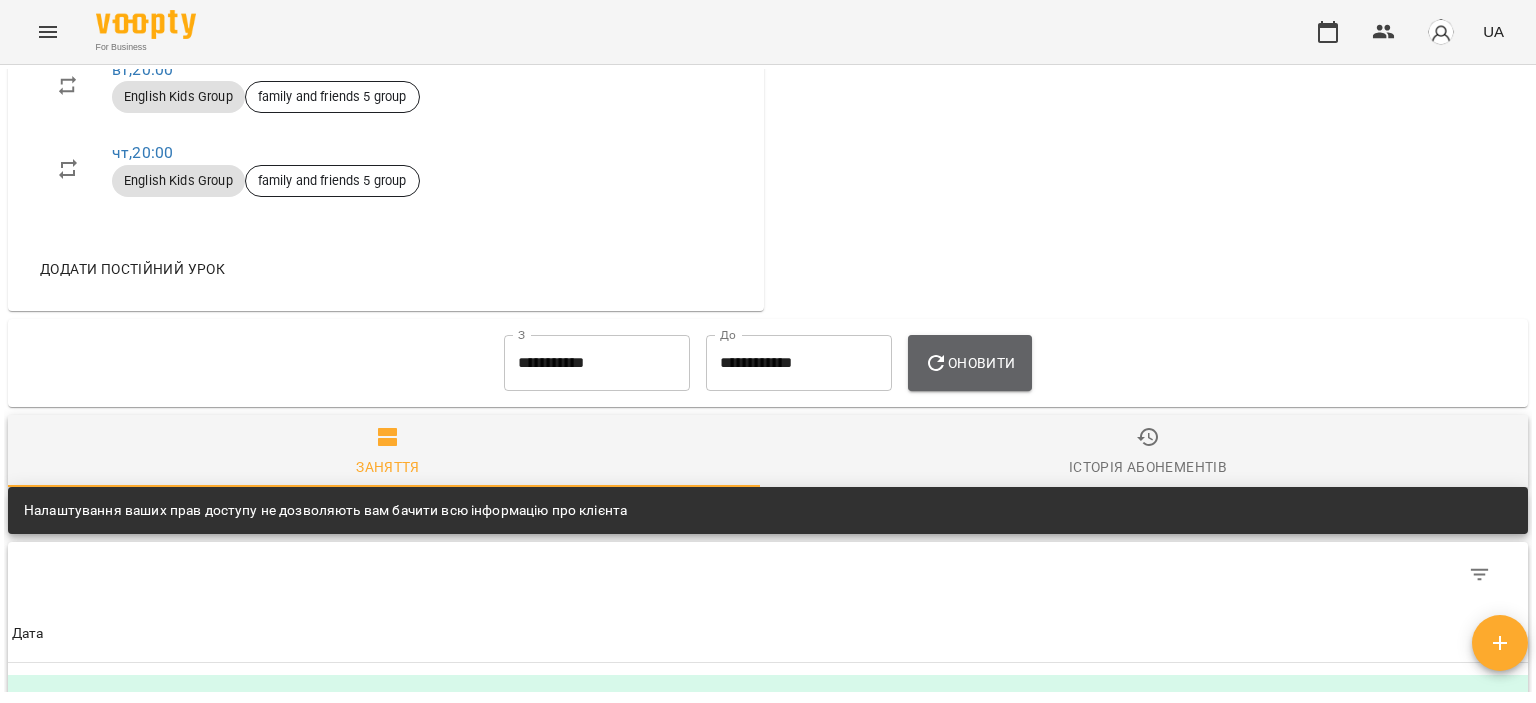 click on "Оновити" at bounding box center [969, 363] 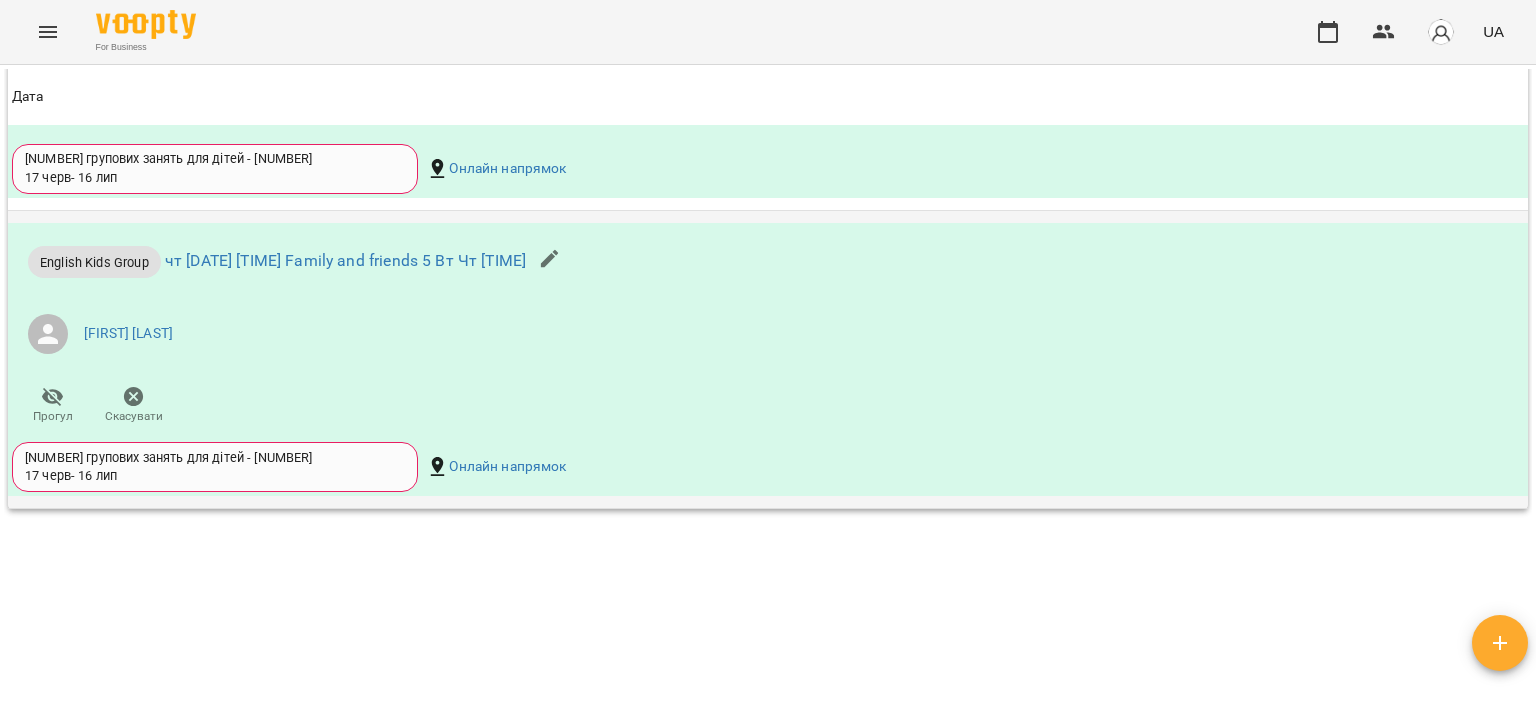 scroll, scrollTop: 1800, scrollLeft: 0, axis: vertical 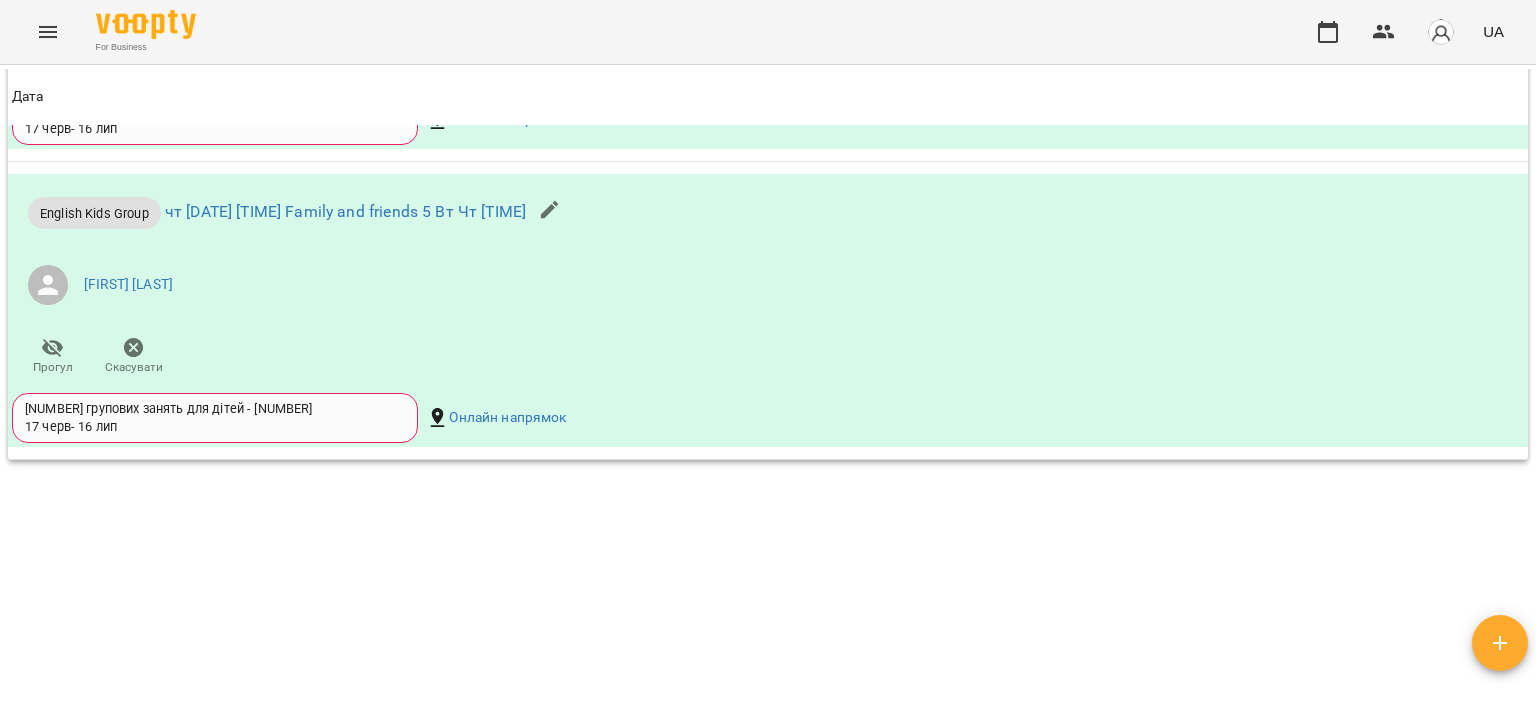 click 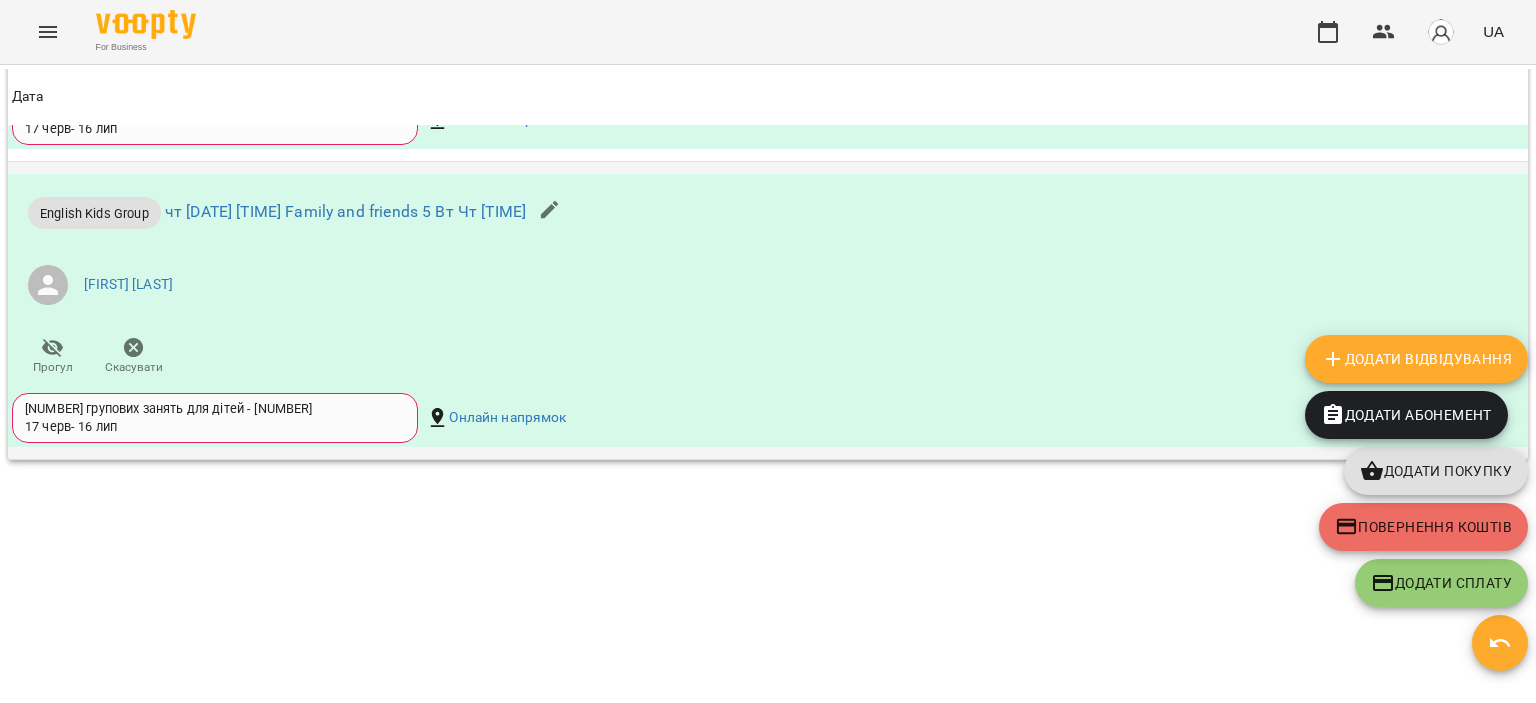 click on "English Kids Group   чт [DATE] [TIME] Family and friends 5 Вт Чт [TIME] [FIRST] [LAST] Прогул Скасувати 8 групових занять для дітей - [NUMBER] [DATE] -   [DATE] Онлайн напрямок" at bounding box center [768, 311] 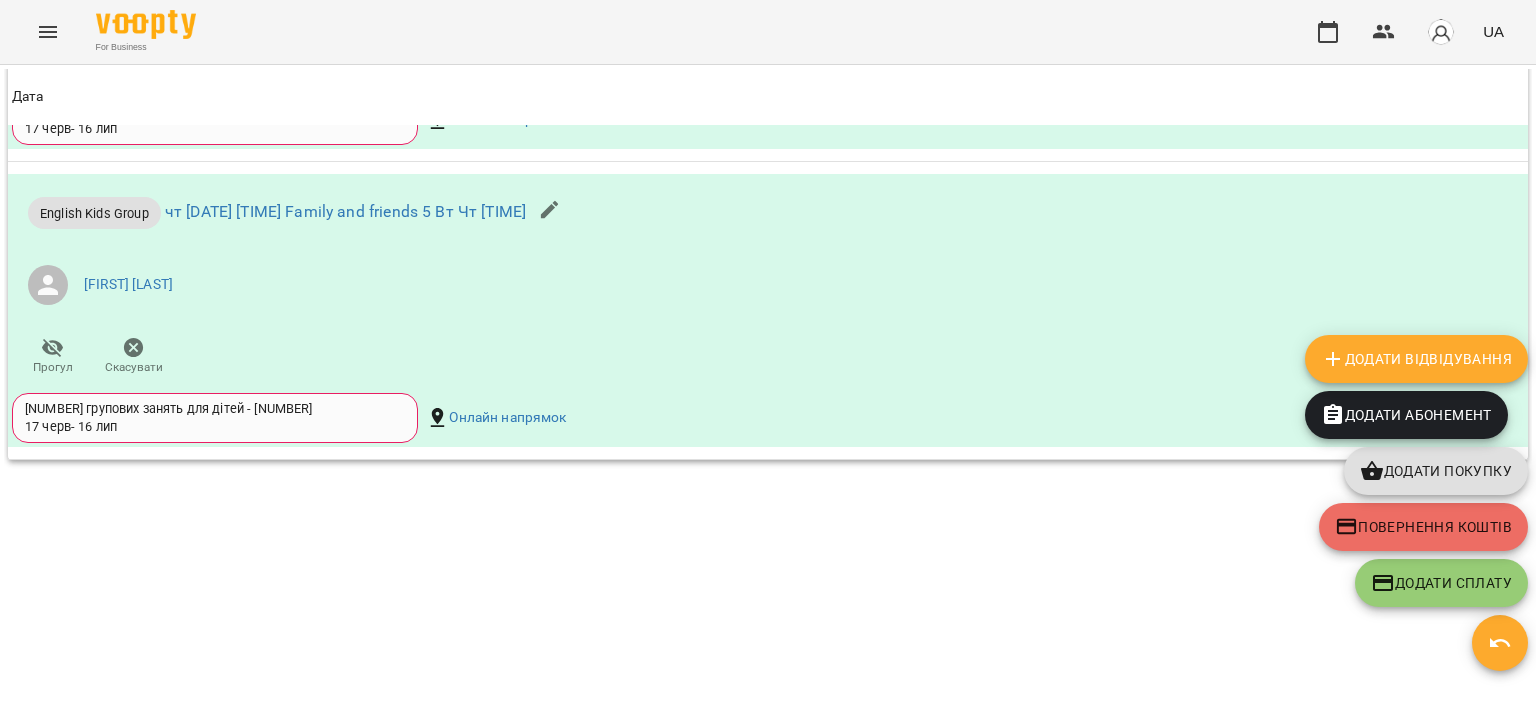 click on "Додати Відвідування" at bounding box center (1416, 359) 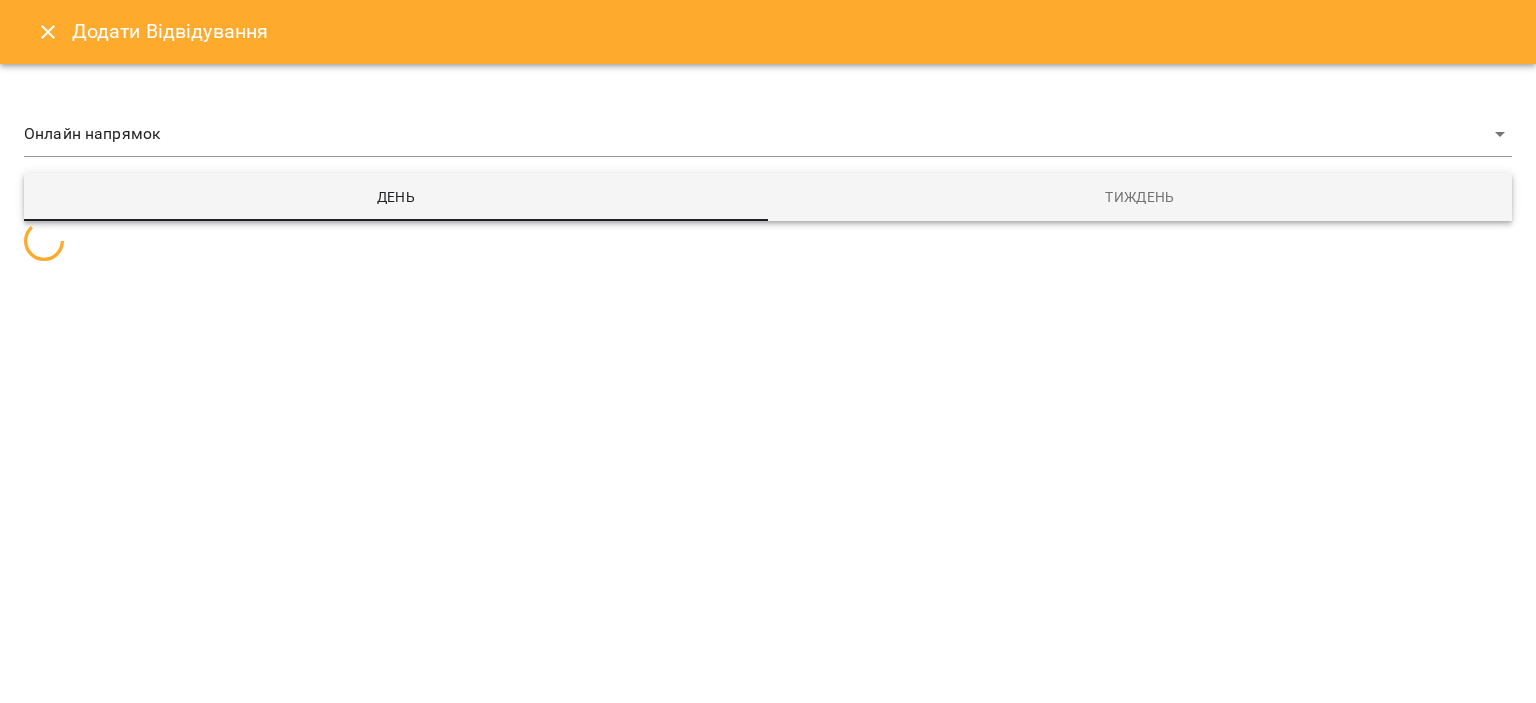 select on "**********" 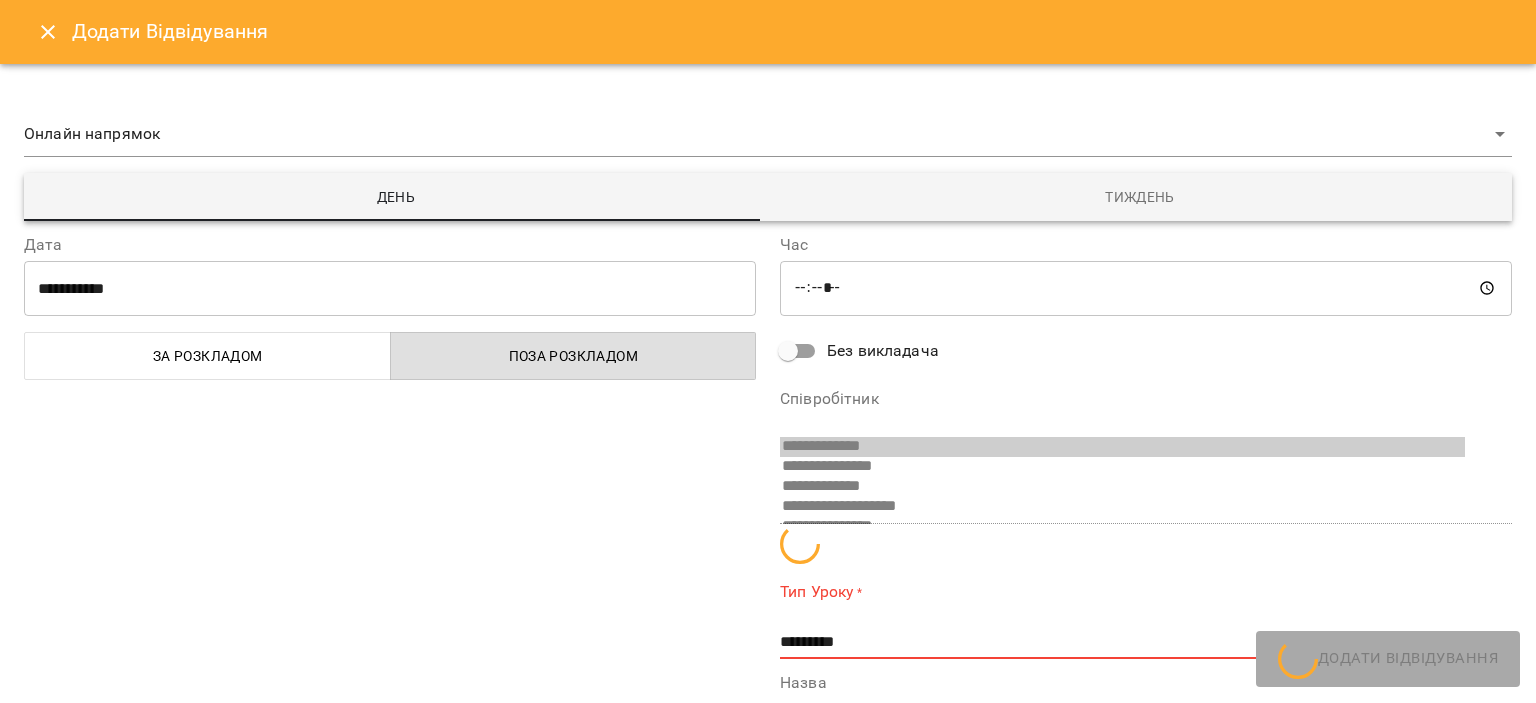 scroll, scrollTop: 13, scrollLeft: 0, axis: vertical 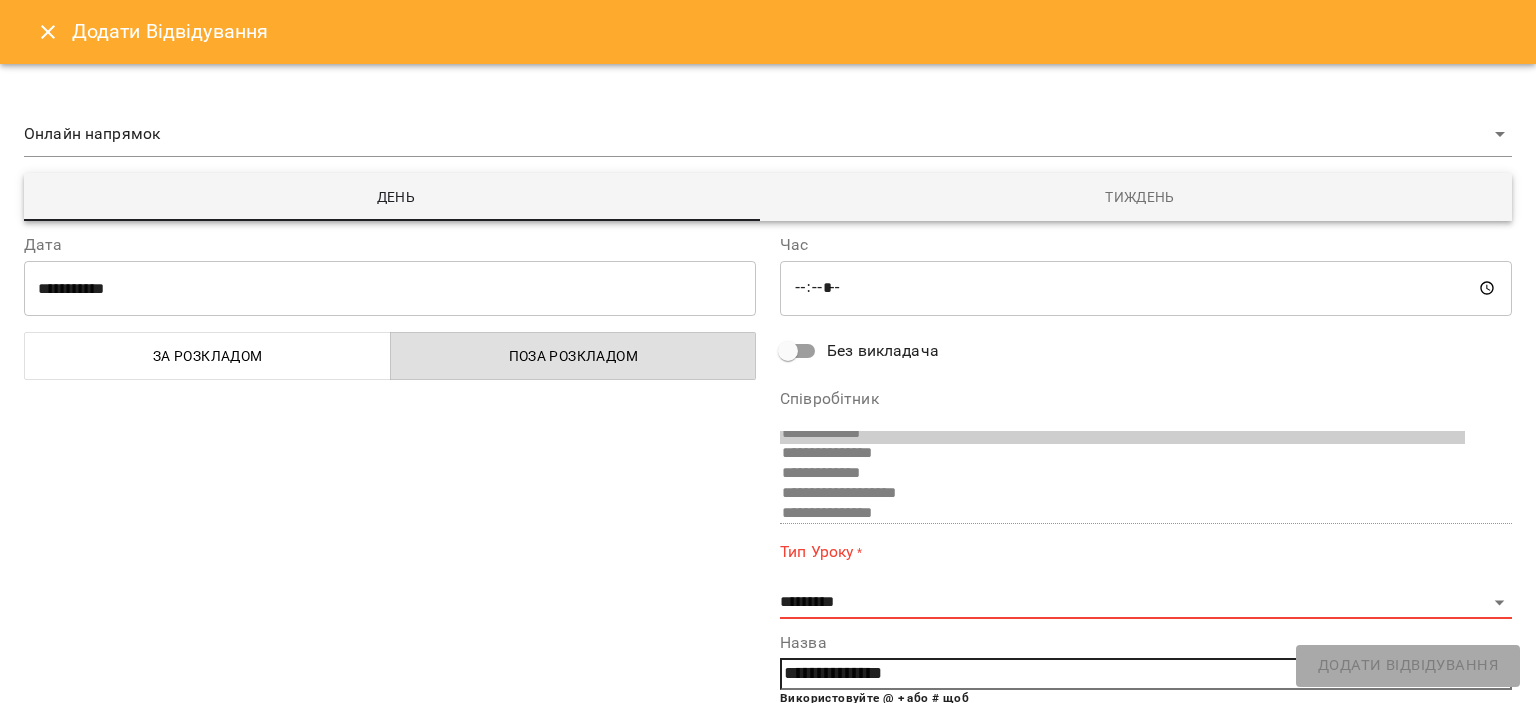 click on "**********" at bounding box center [390, 288] 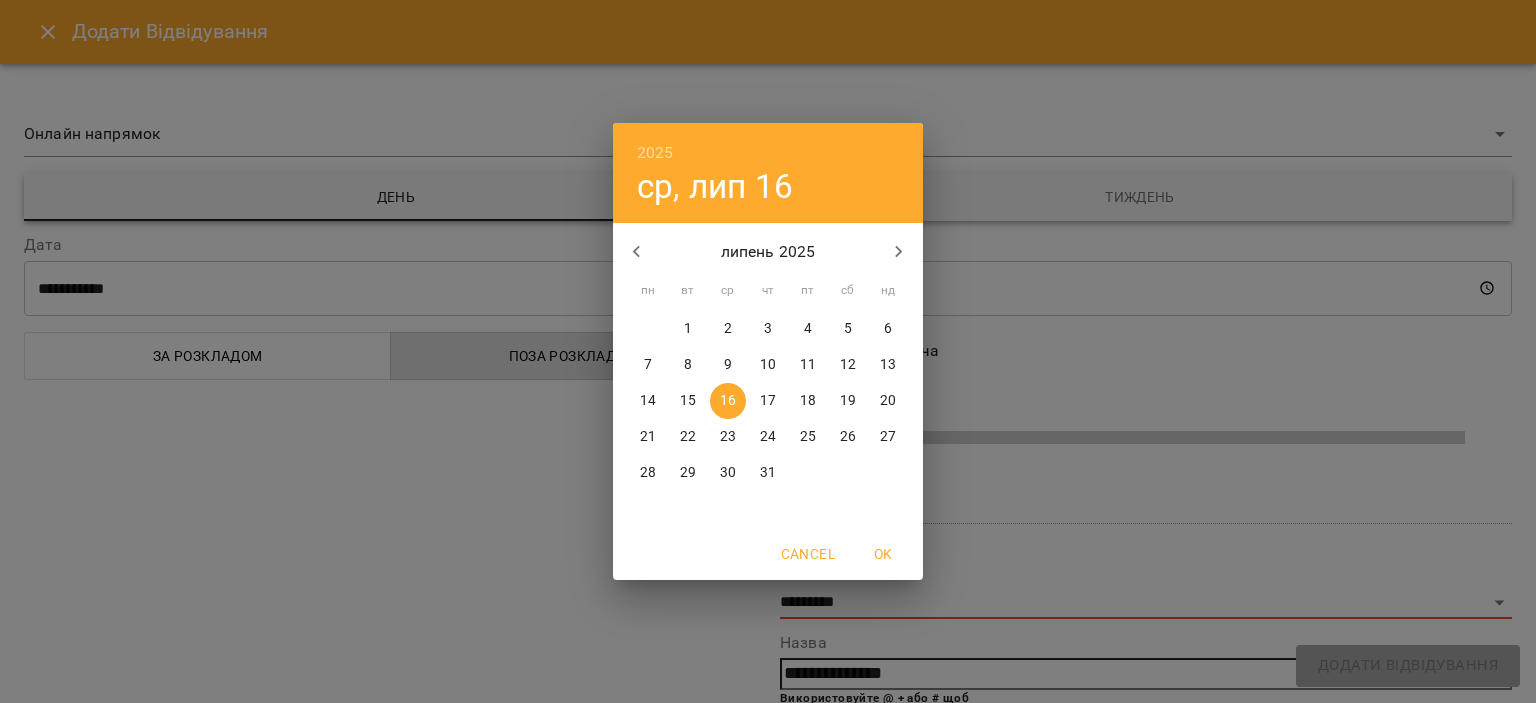 click on "15" at bounding box center (688, 401) 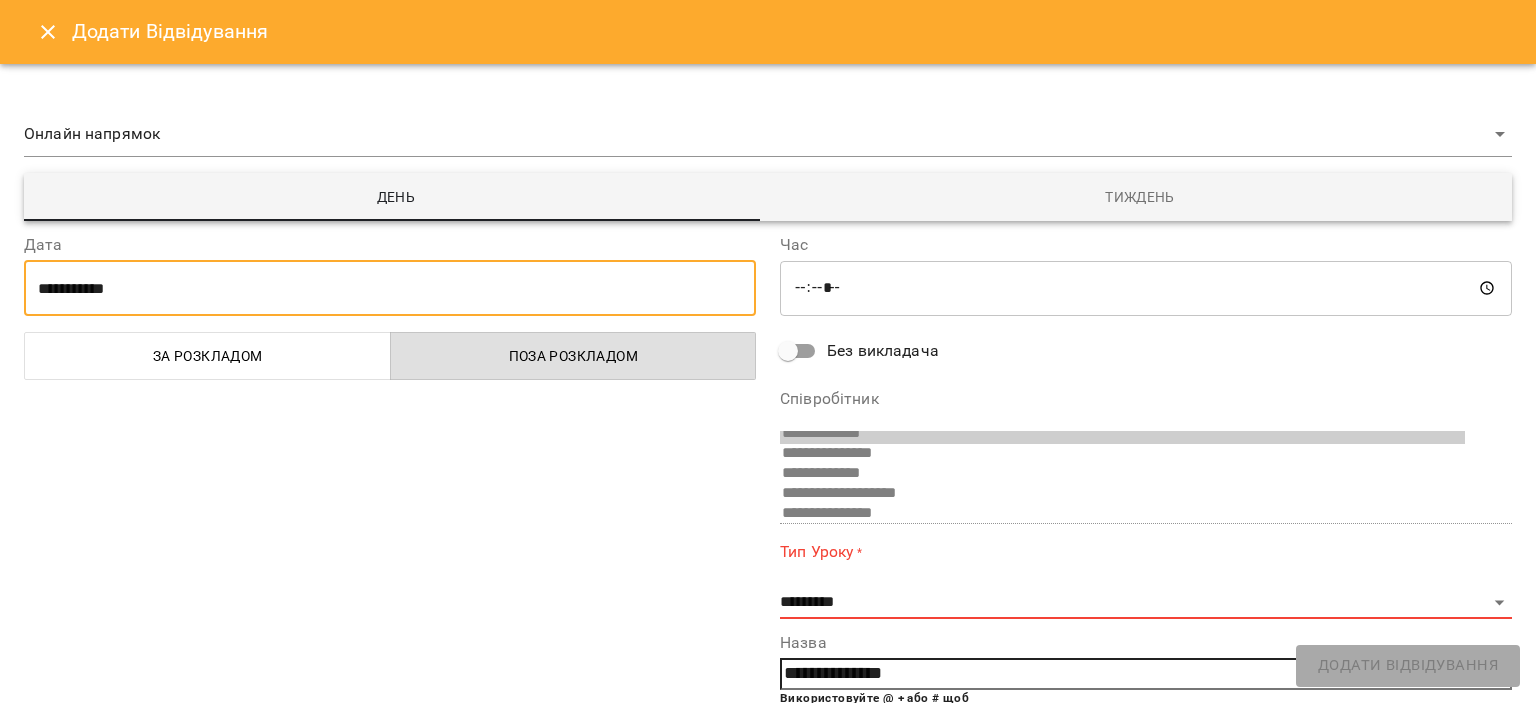 click on "*****" at bounding box center [1146, 288] 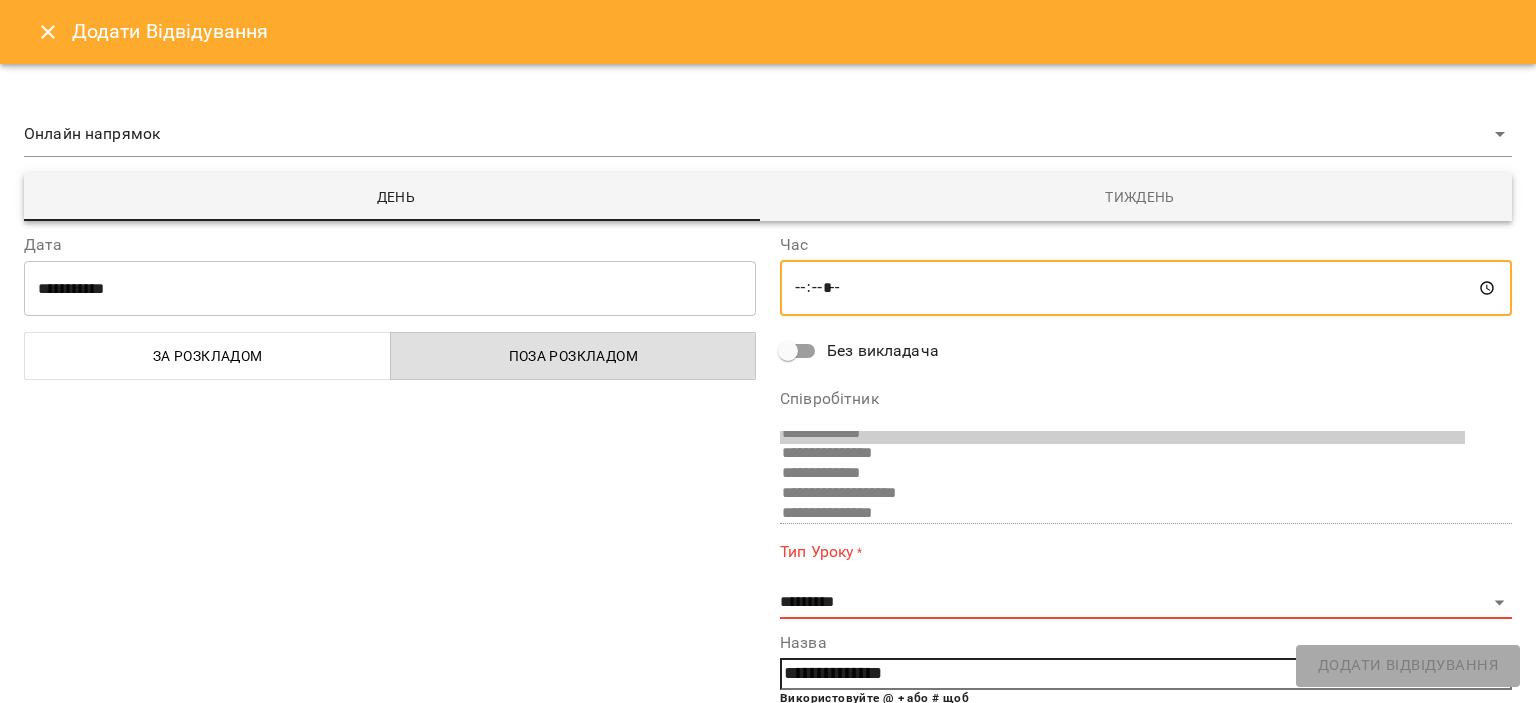 click on "Тиждень" at bounding box center [1140, 197] 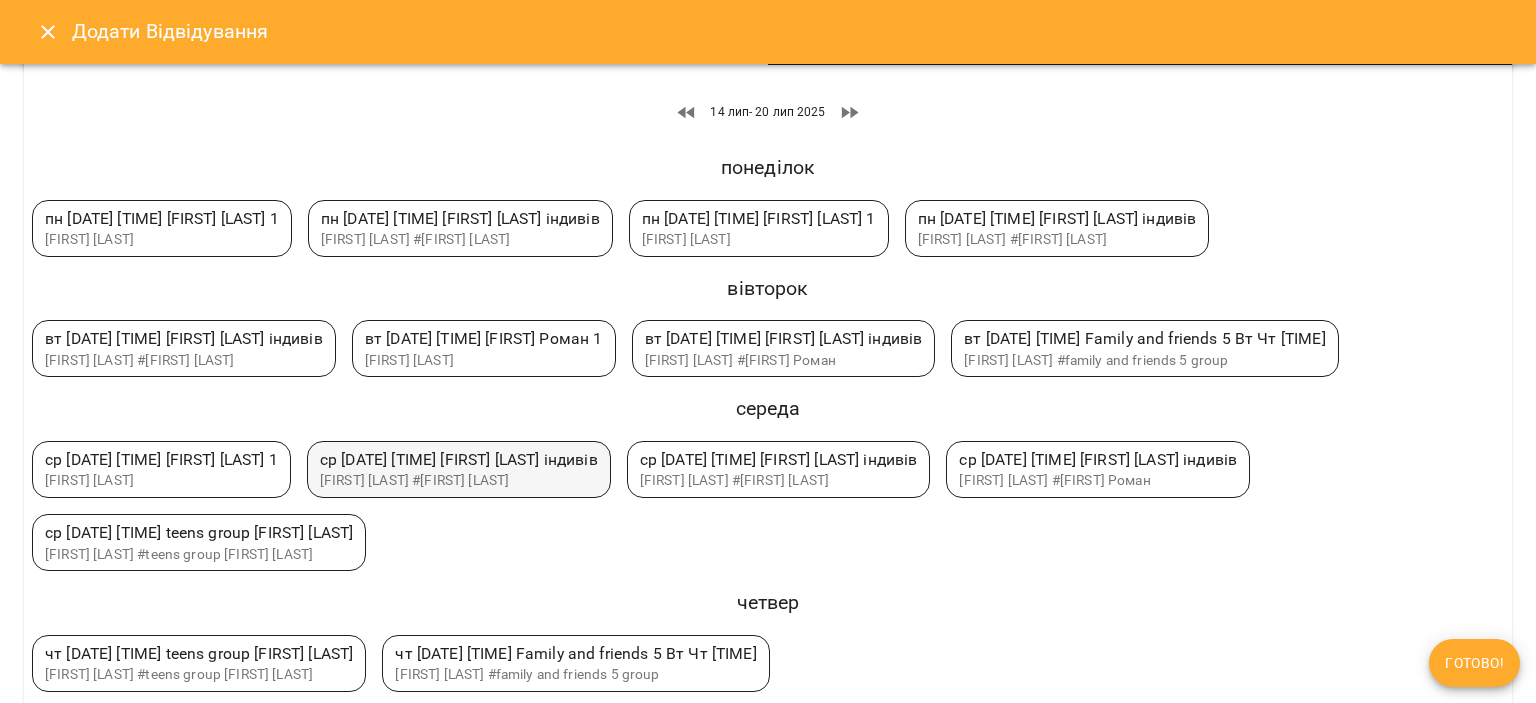 scroll, scrollTop: 158, scrollLeft: 0, axis: vertical 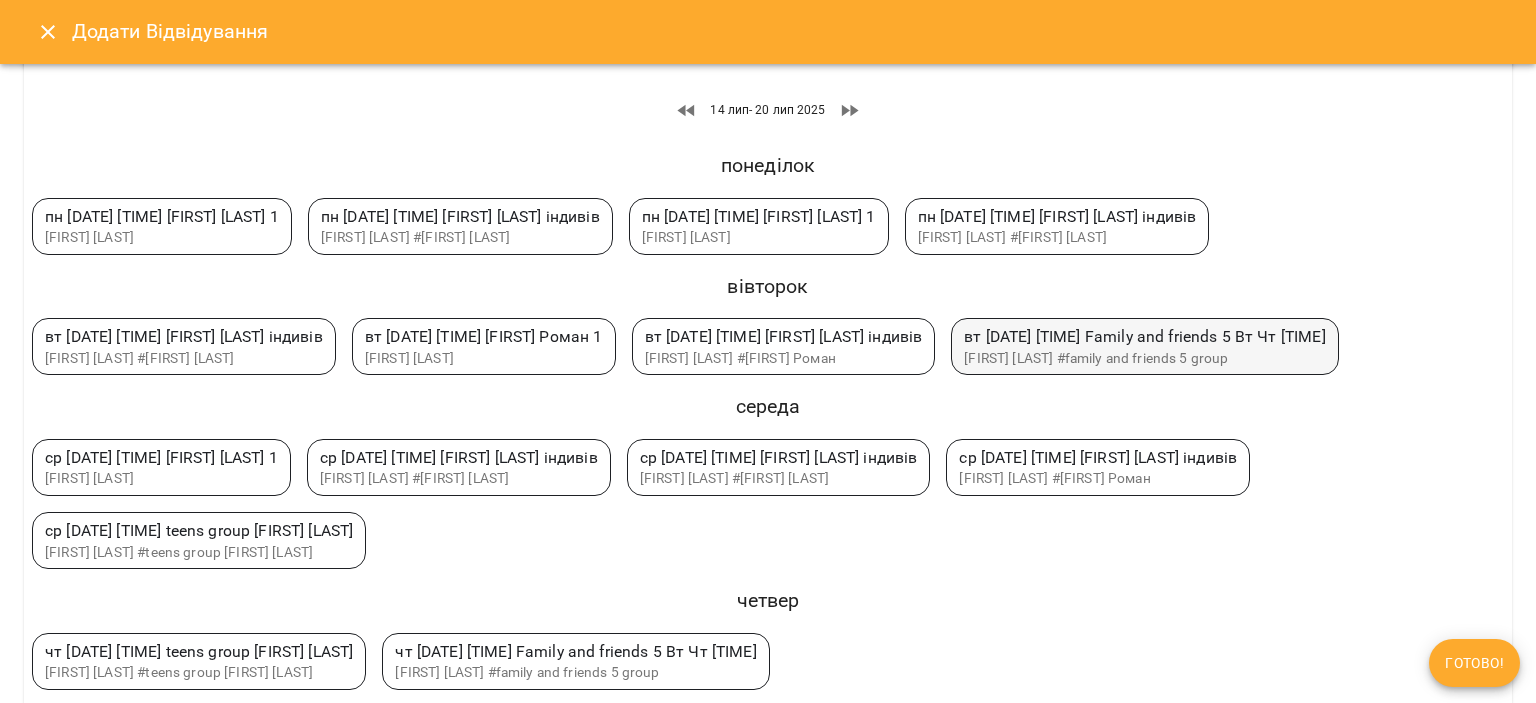 click on "[FIRST] [LAST]" at bounding box center (1008, 358) 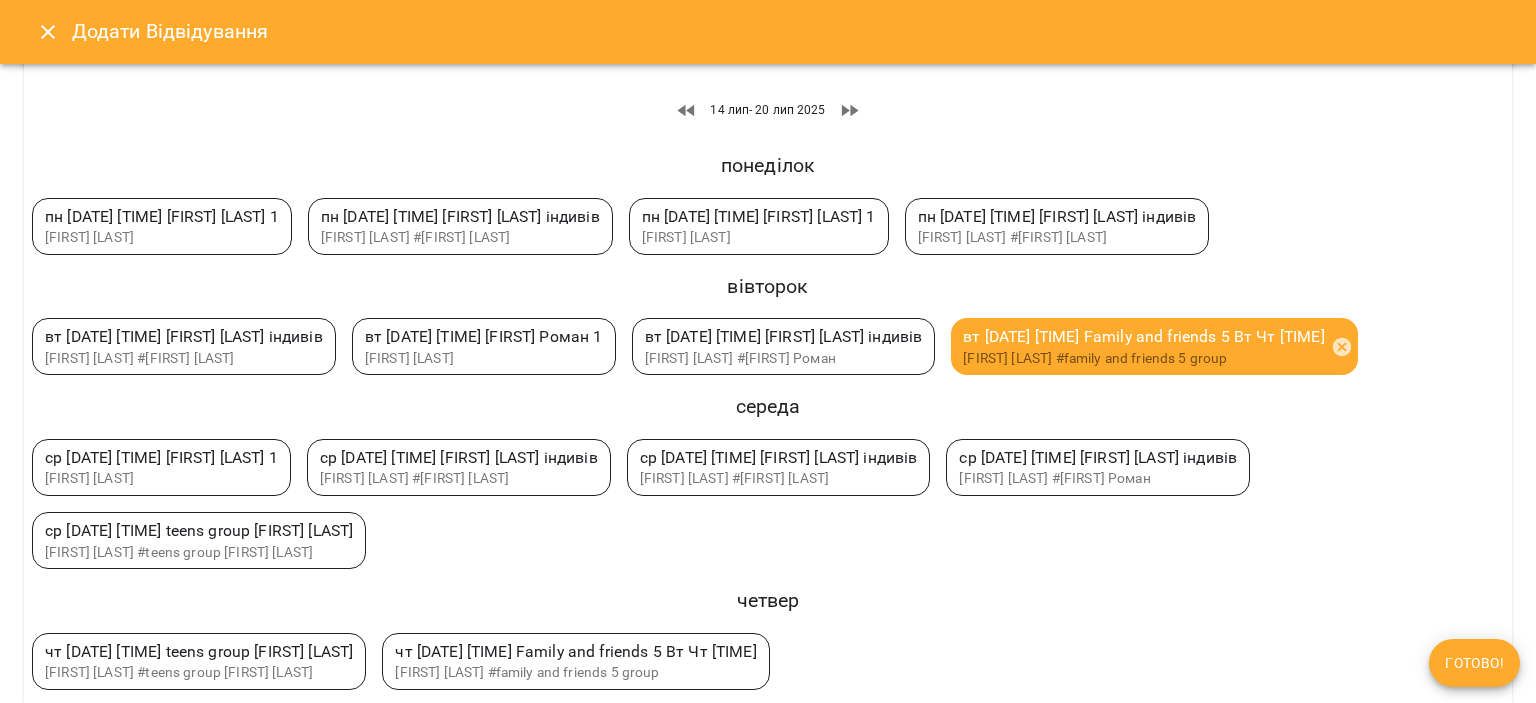 click on "Готово!" at bounding box center (1474, 663) 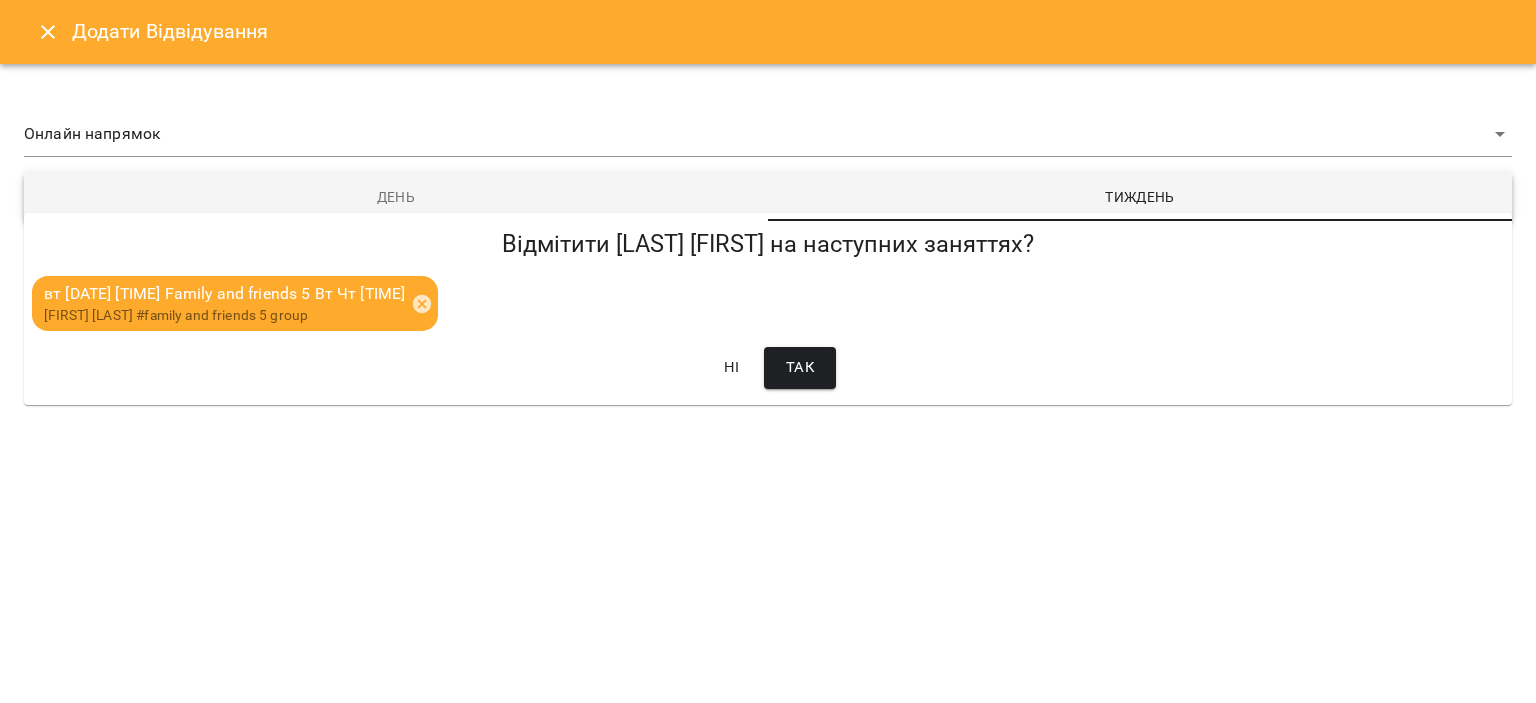 click on "Так" at bounding box center [800, 368] 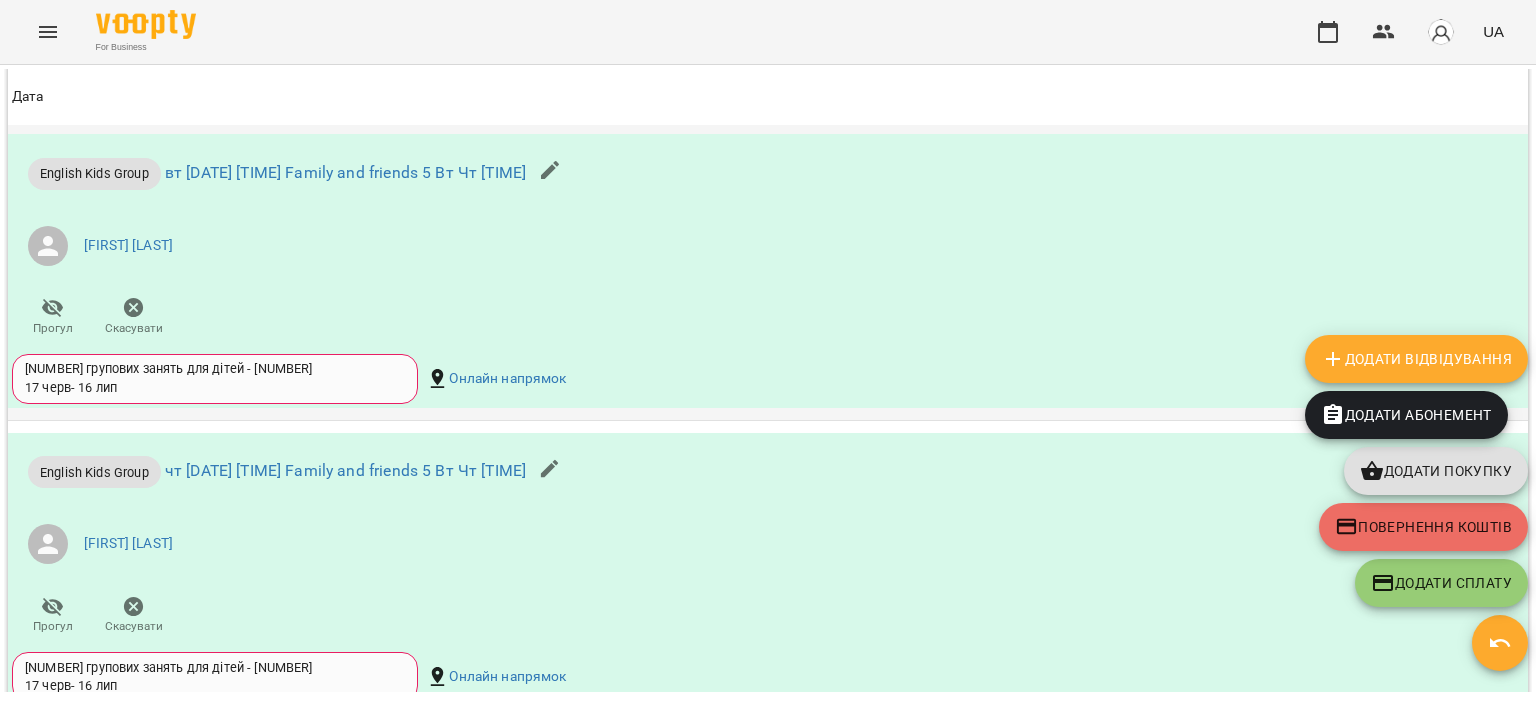 scroll, scrollTop: 1424, scrollLeft: 0, axis: vertical 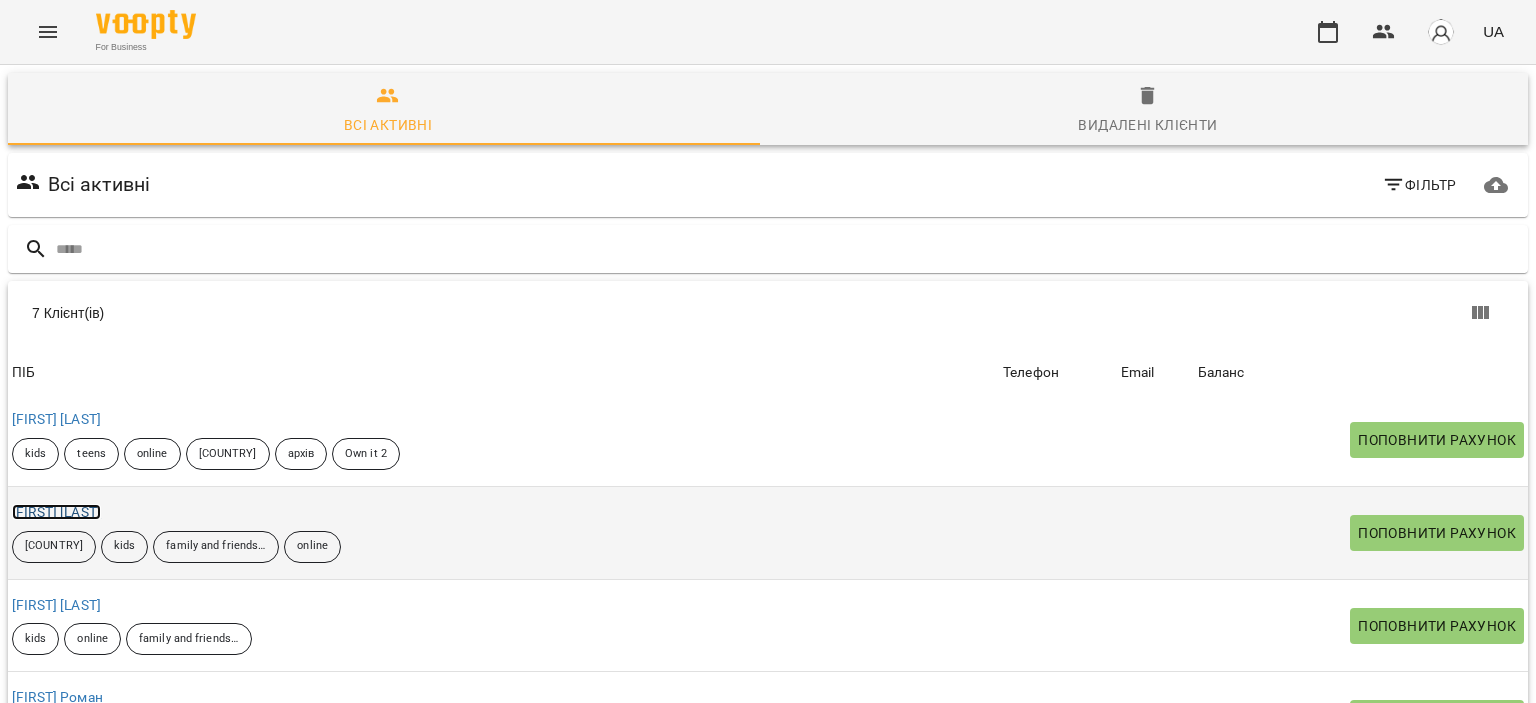click on "[FIRST] [LAST]" at bounding box center (56, 512) 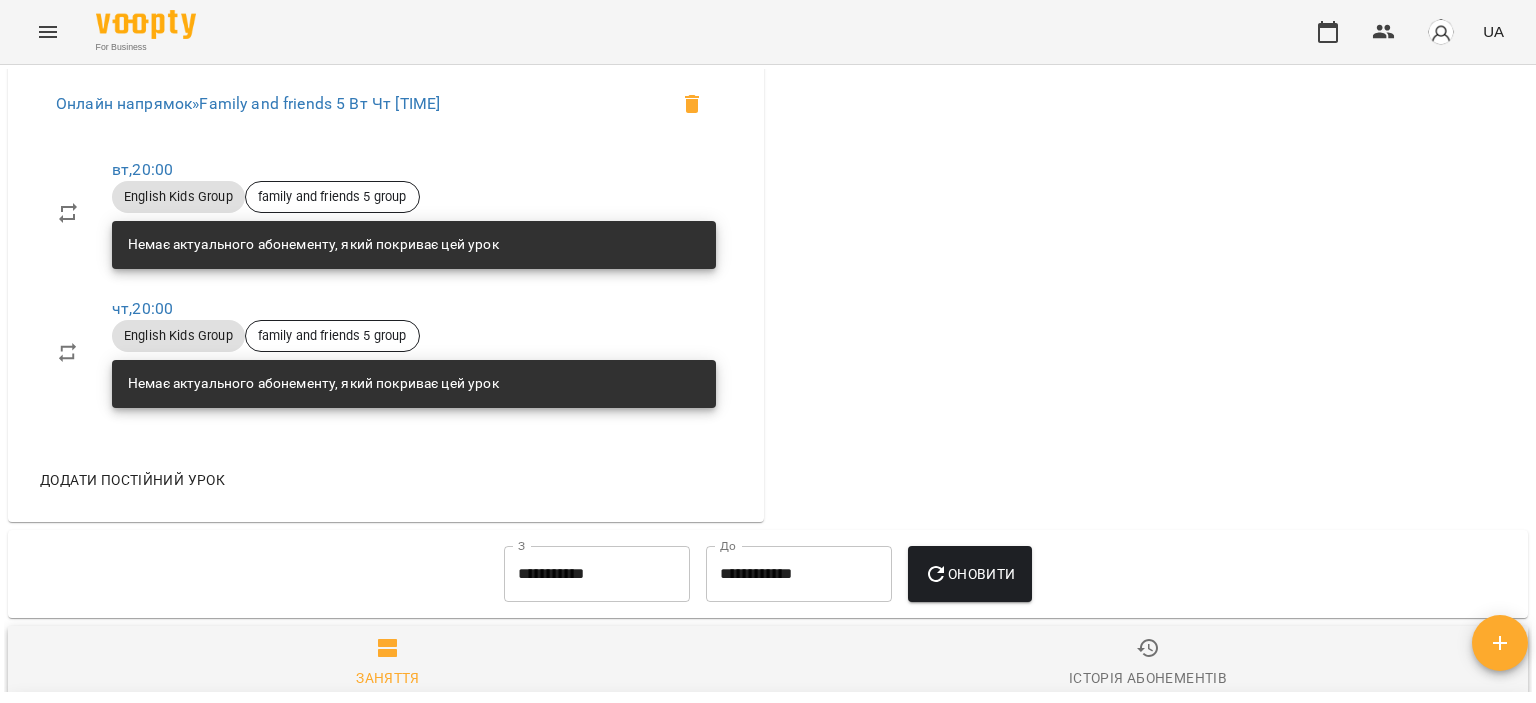 scroll, scrollTop: 1000, scrollLeft: 0, axis: vertical 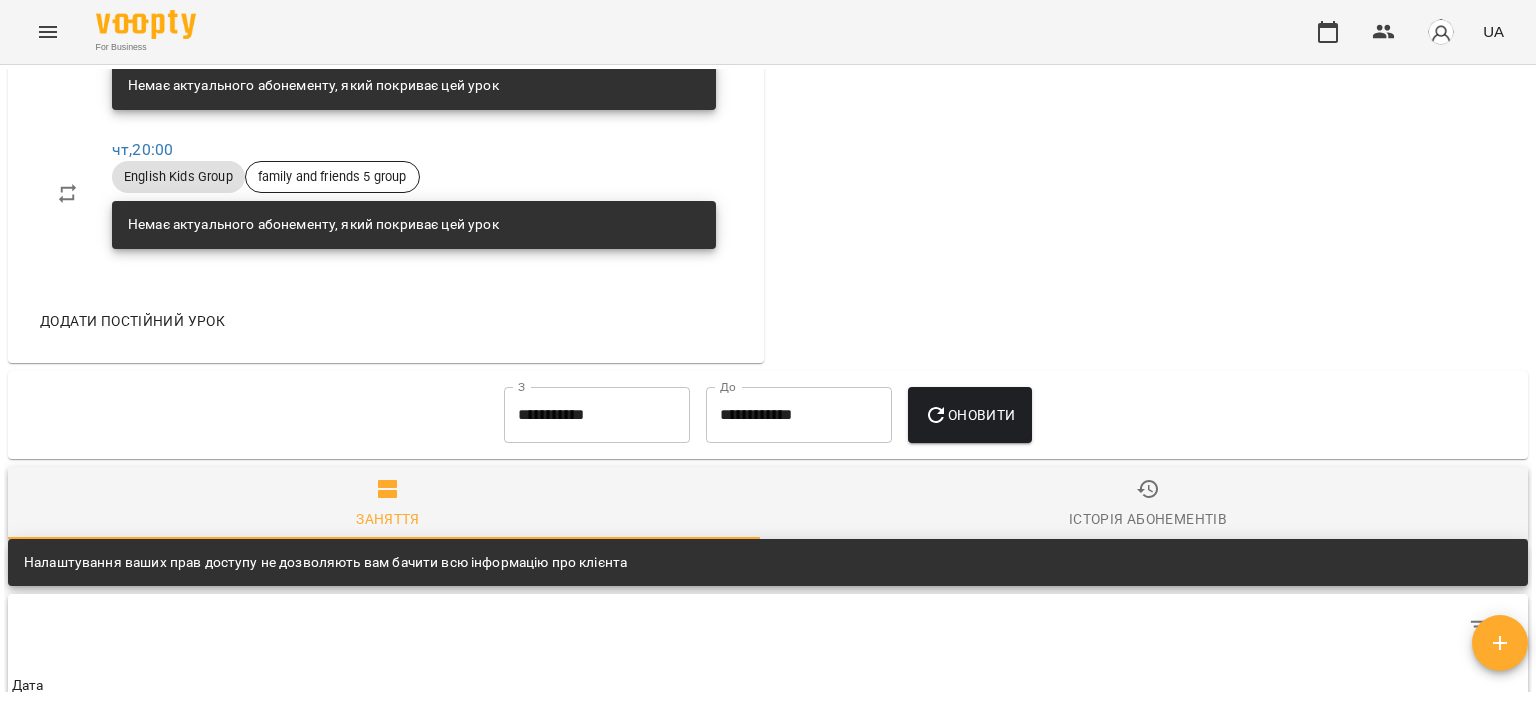click on "**********" at bounding box center [597, 415] 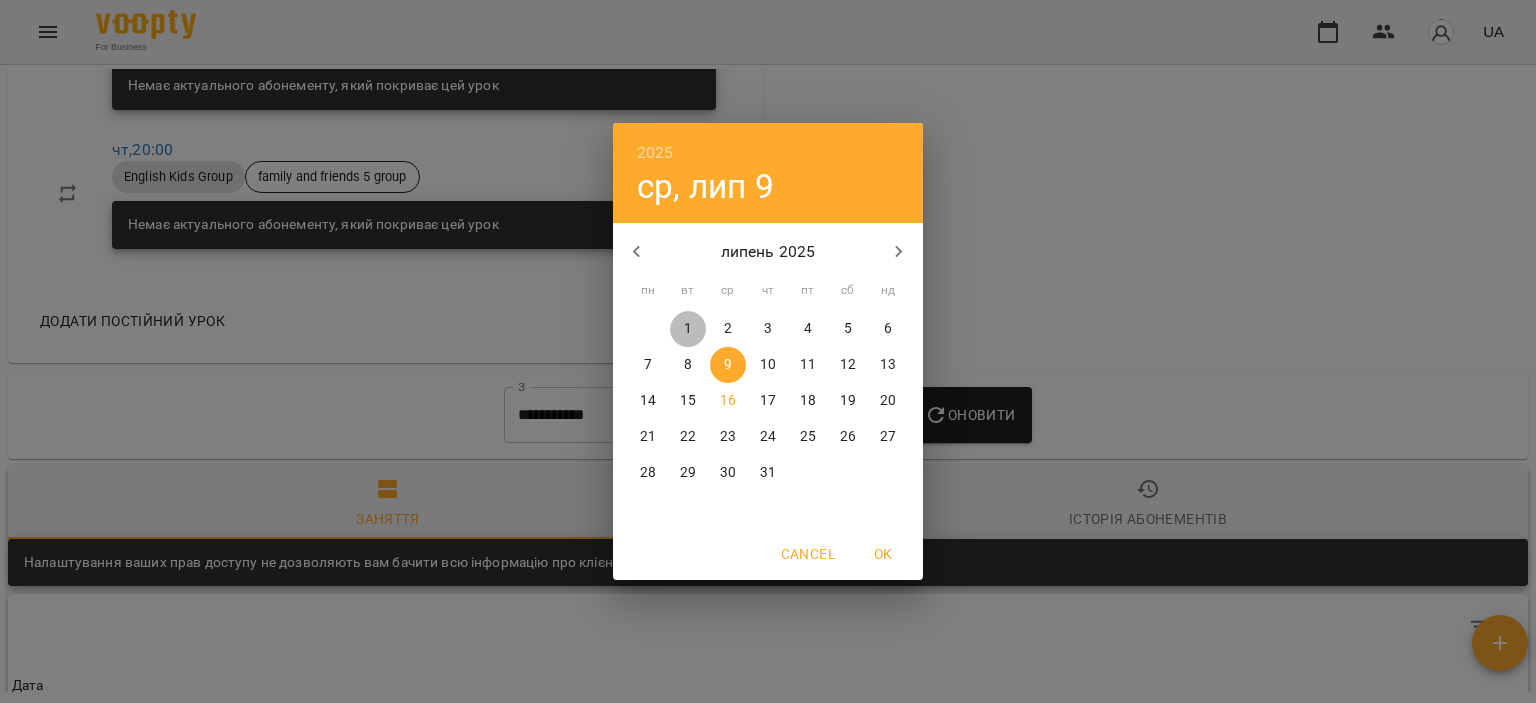 click on "1" at bounding box center (688, 329) 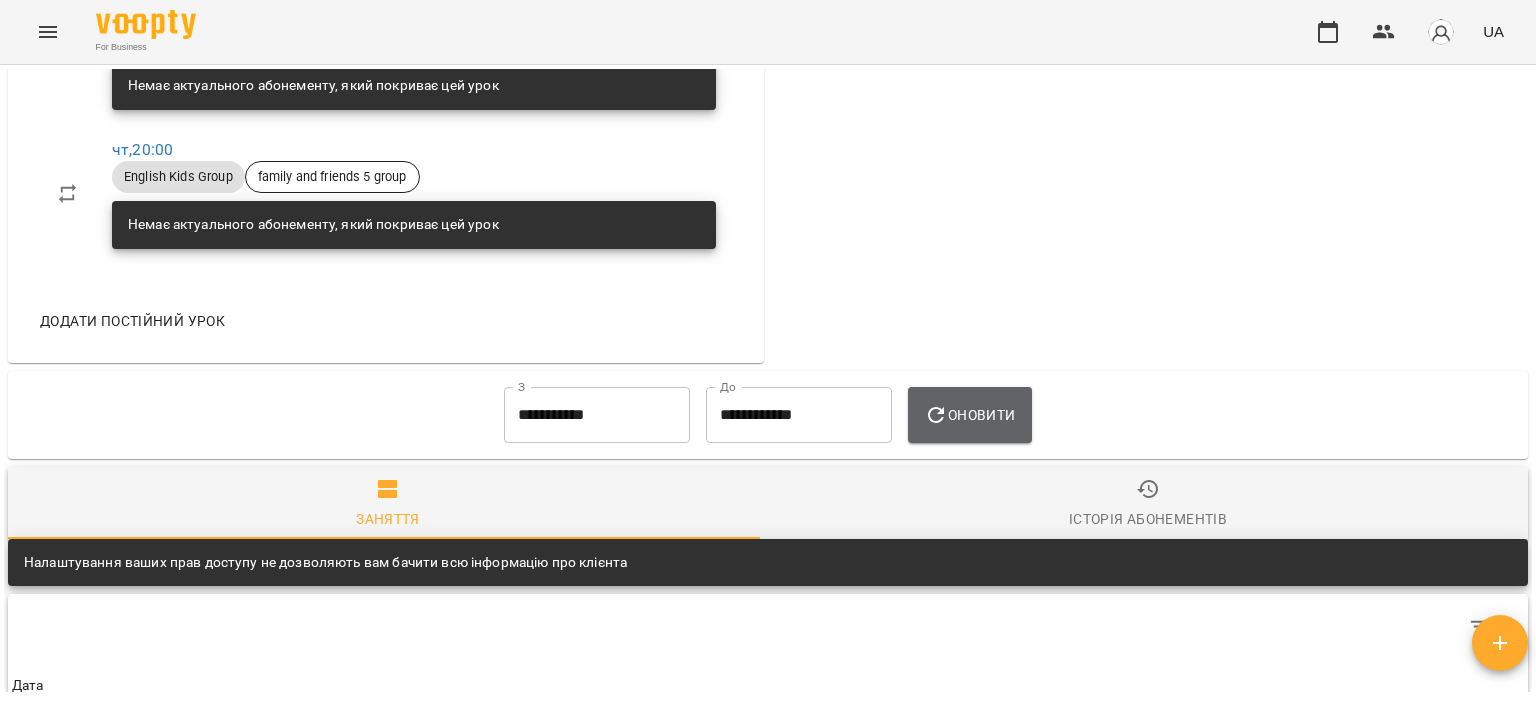 click on "Оновити" at bounding box center [969, 415] 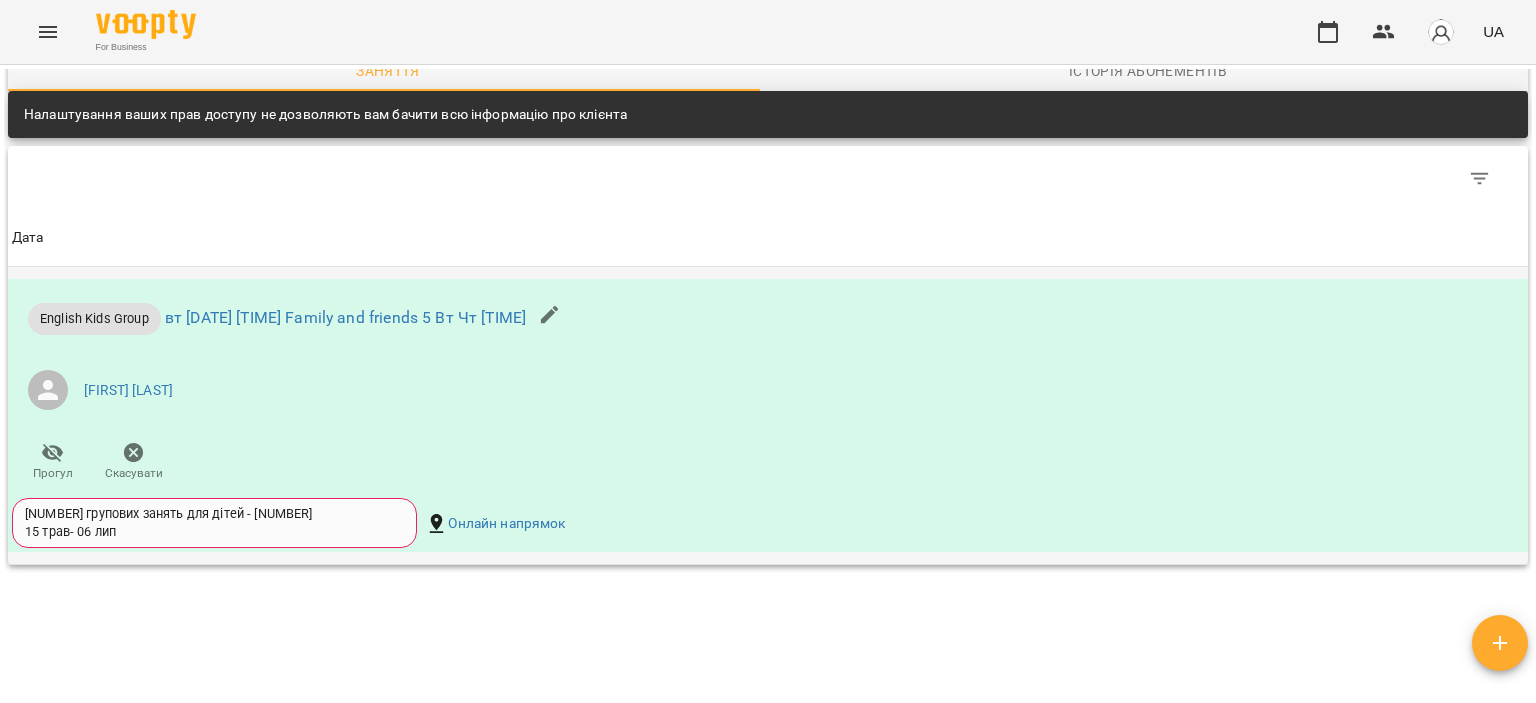 scroll, scrollTop: 1400, scrollLeft: 0, axis: vertical 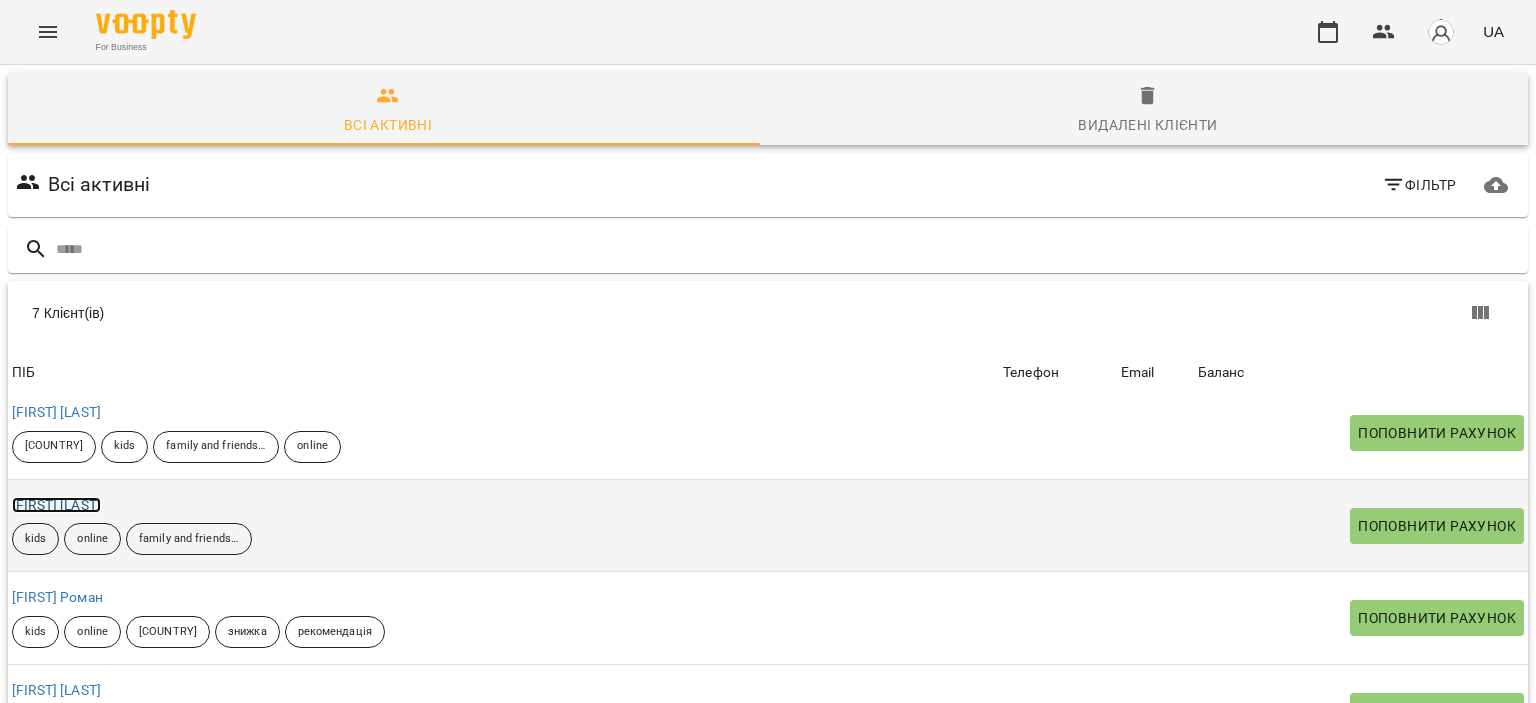 click on "[FIRST] [LAST]" at bounding box center [56, 505] 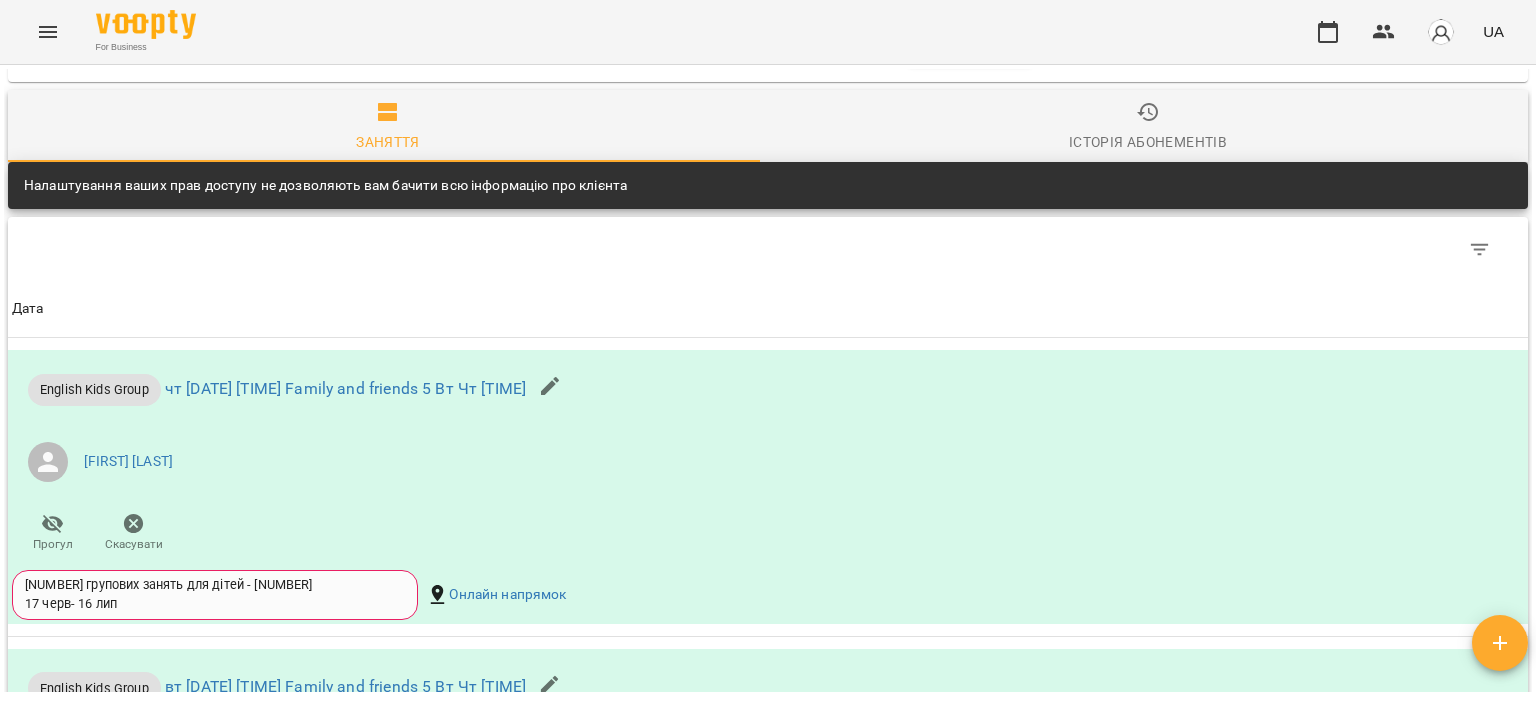 scroll, scrollTop: 1200, scrollLeft: 0, axis: vertical 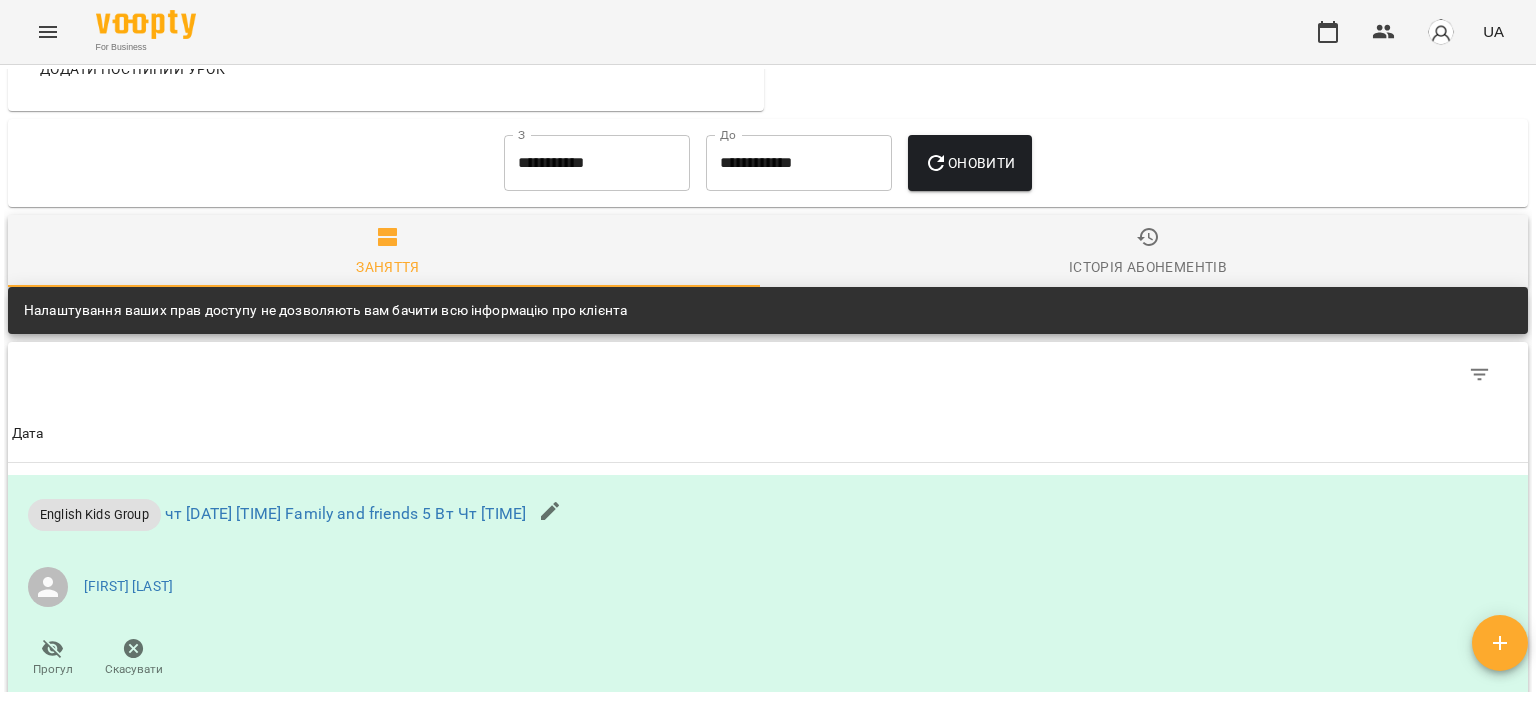 click on "**********" at bounding box center (597, 163) 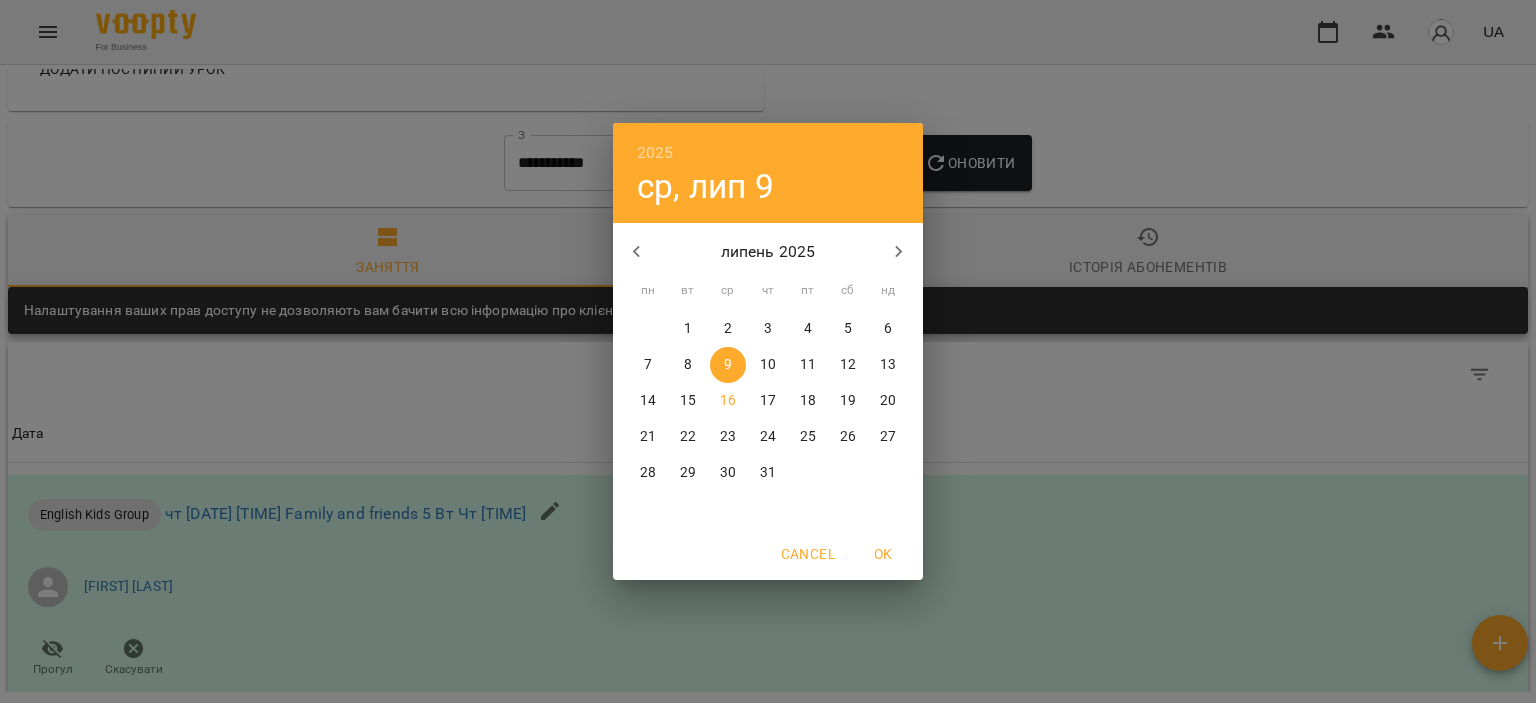 click on "1" at bounding box center [688, 329] 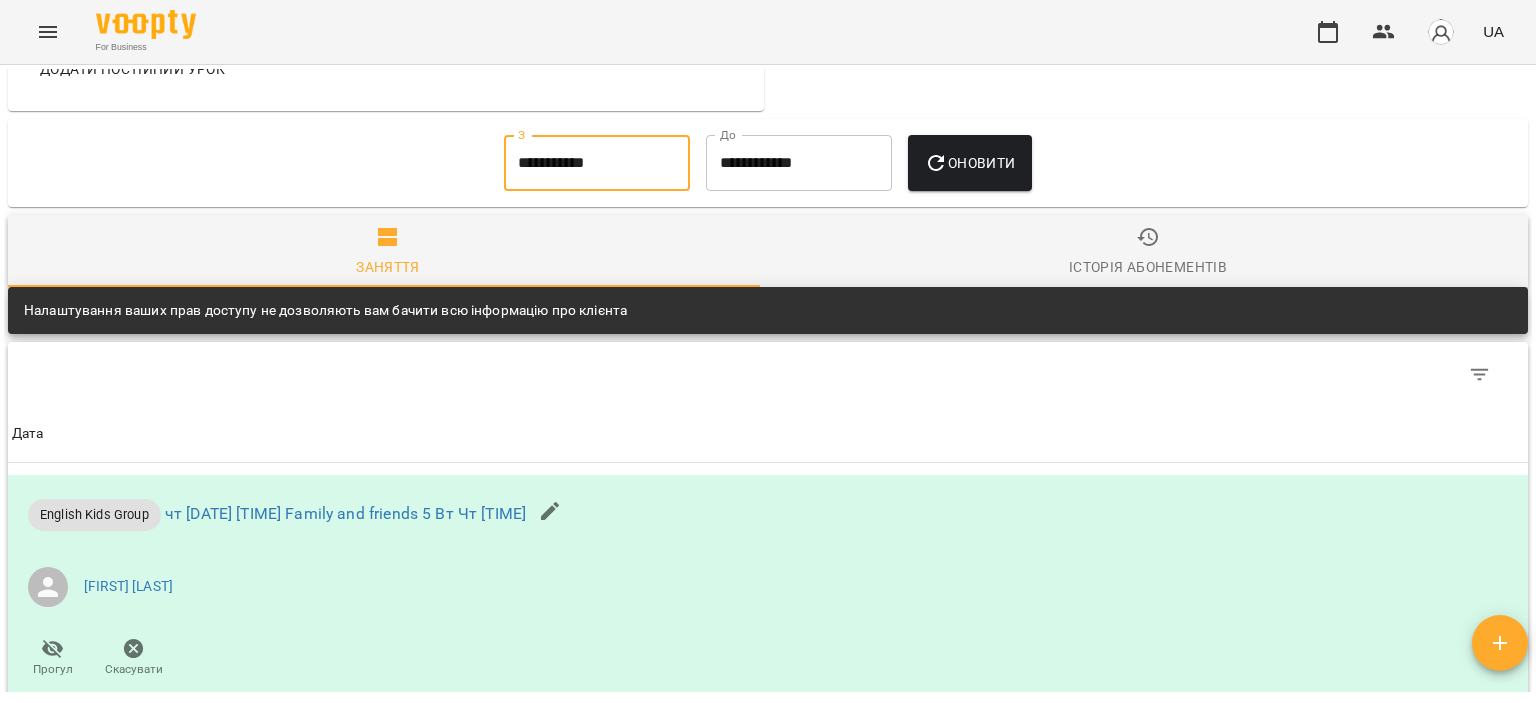 click on "Оновити" at bounding box center [969, 163] 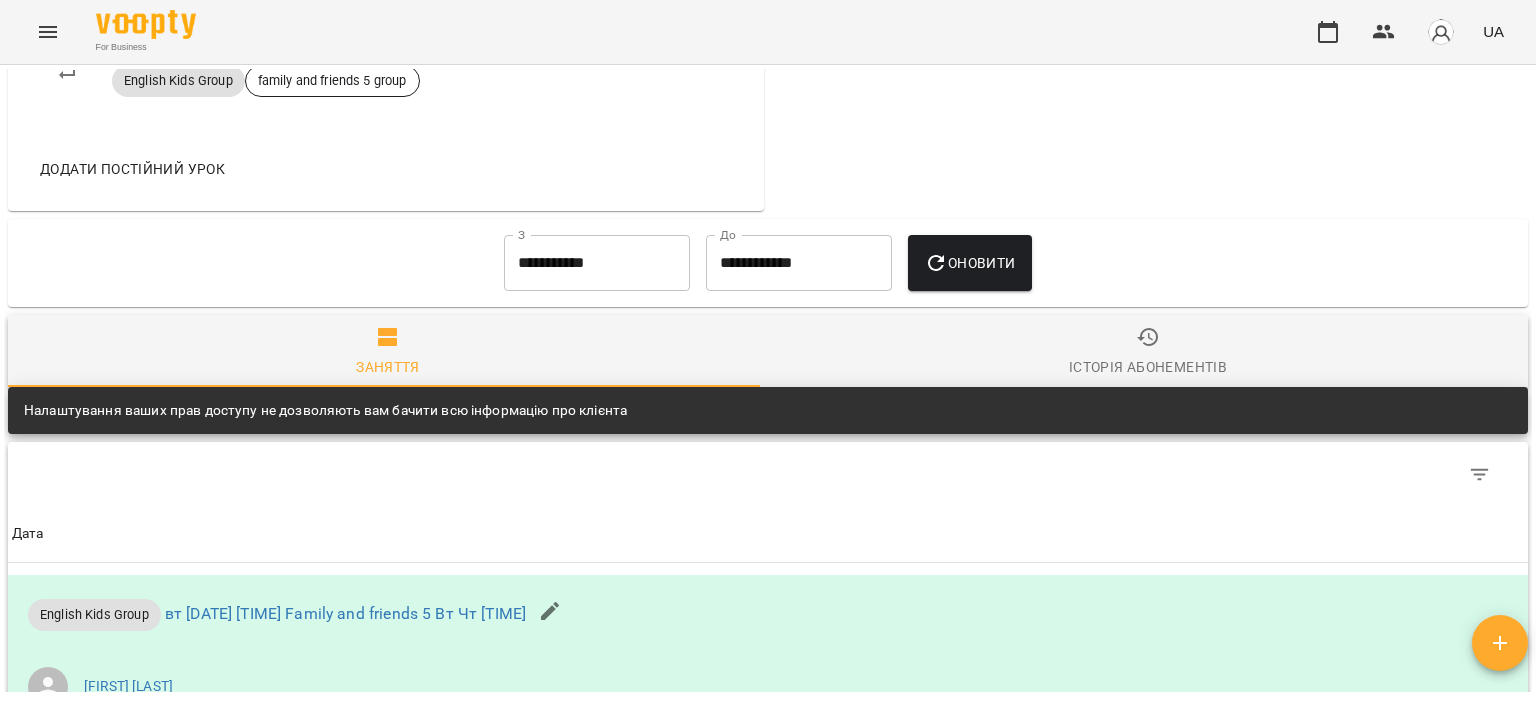 scroll, scrollTop: 1200, scrollLeft: 0, axis: vertical 